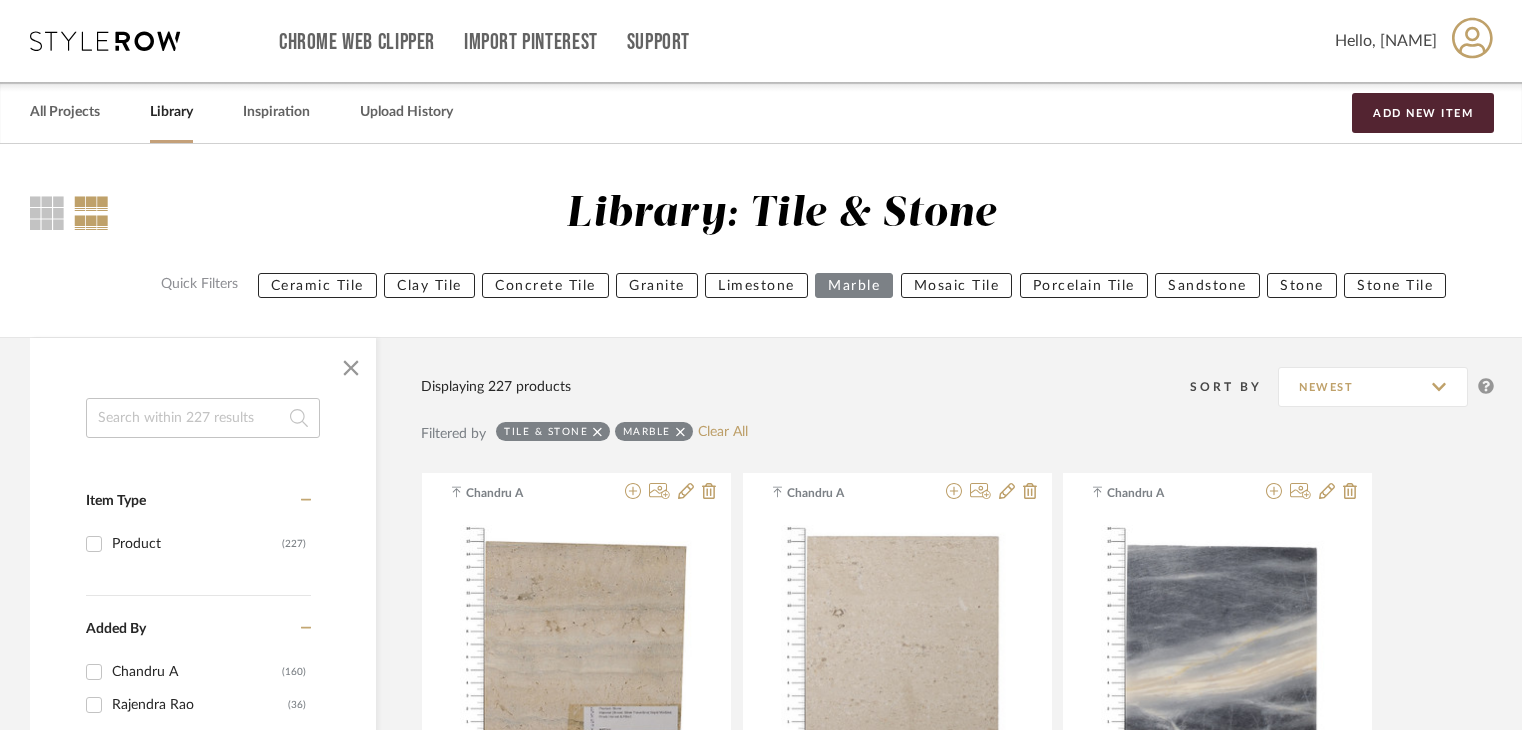 scroll, scrollTop: 0, scrollLeft: 0, axis: both 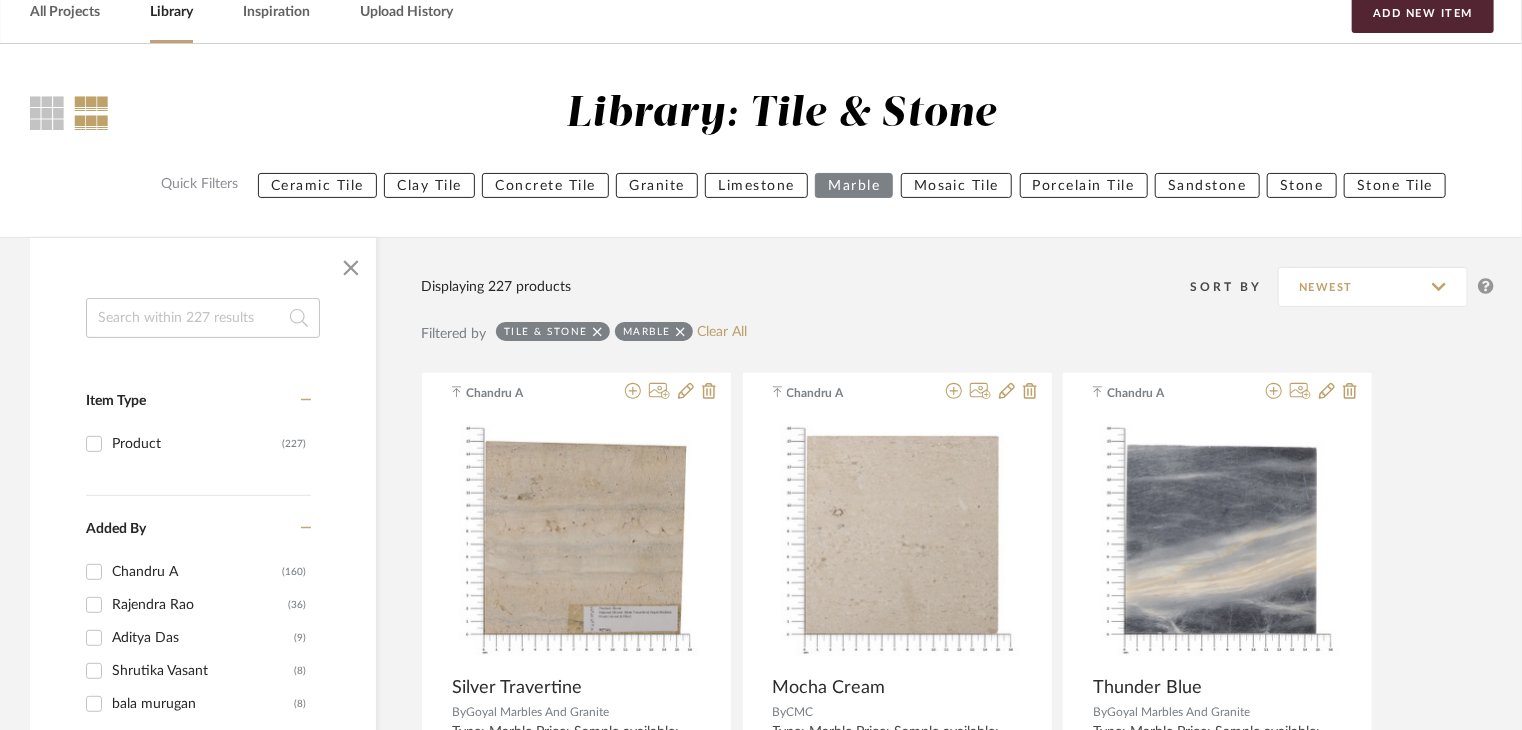 click on "Ceramic Tile" at bounding box center (317, 185) 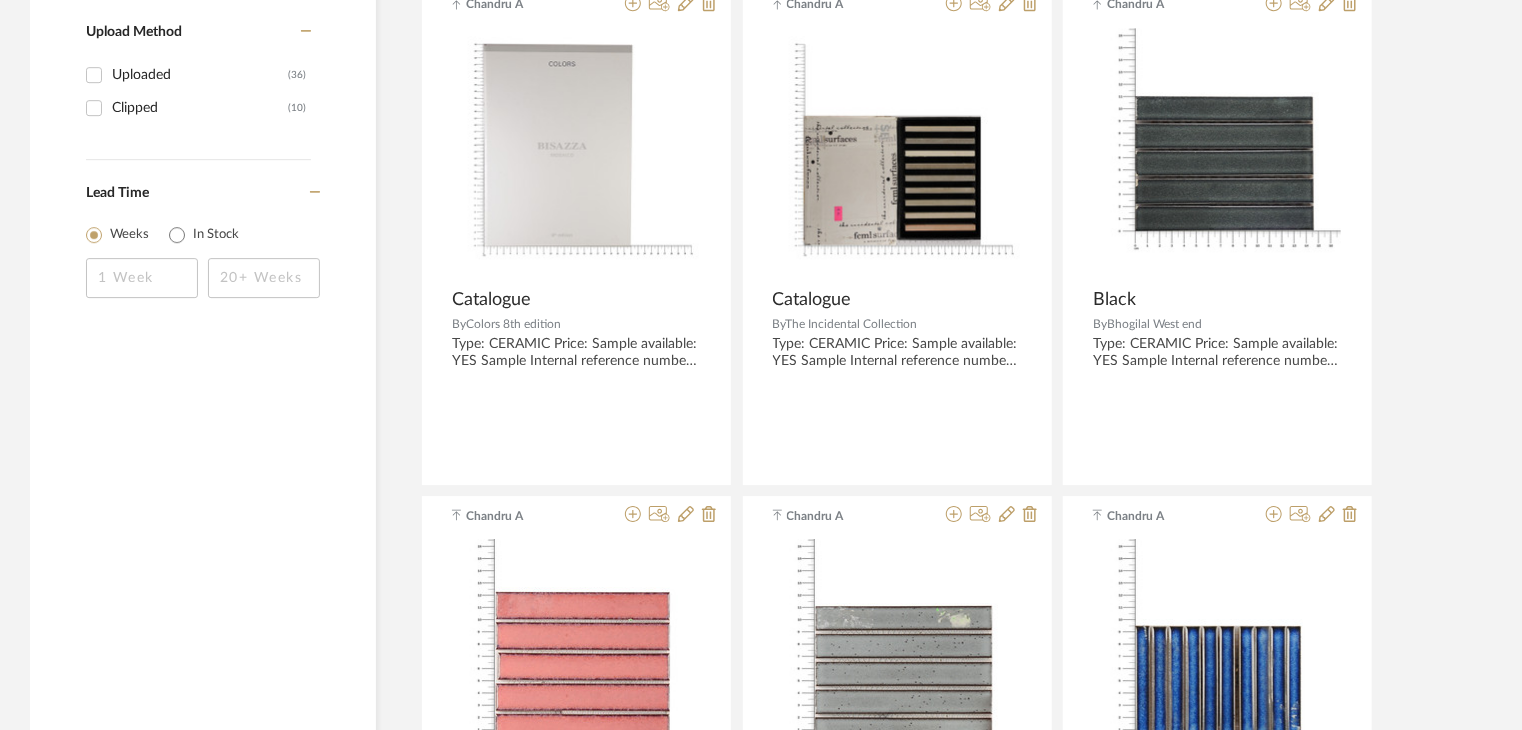 scroll, scrollTop: 3100, scrollLeft: 0, axis: vertical 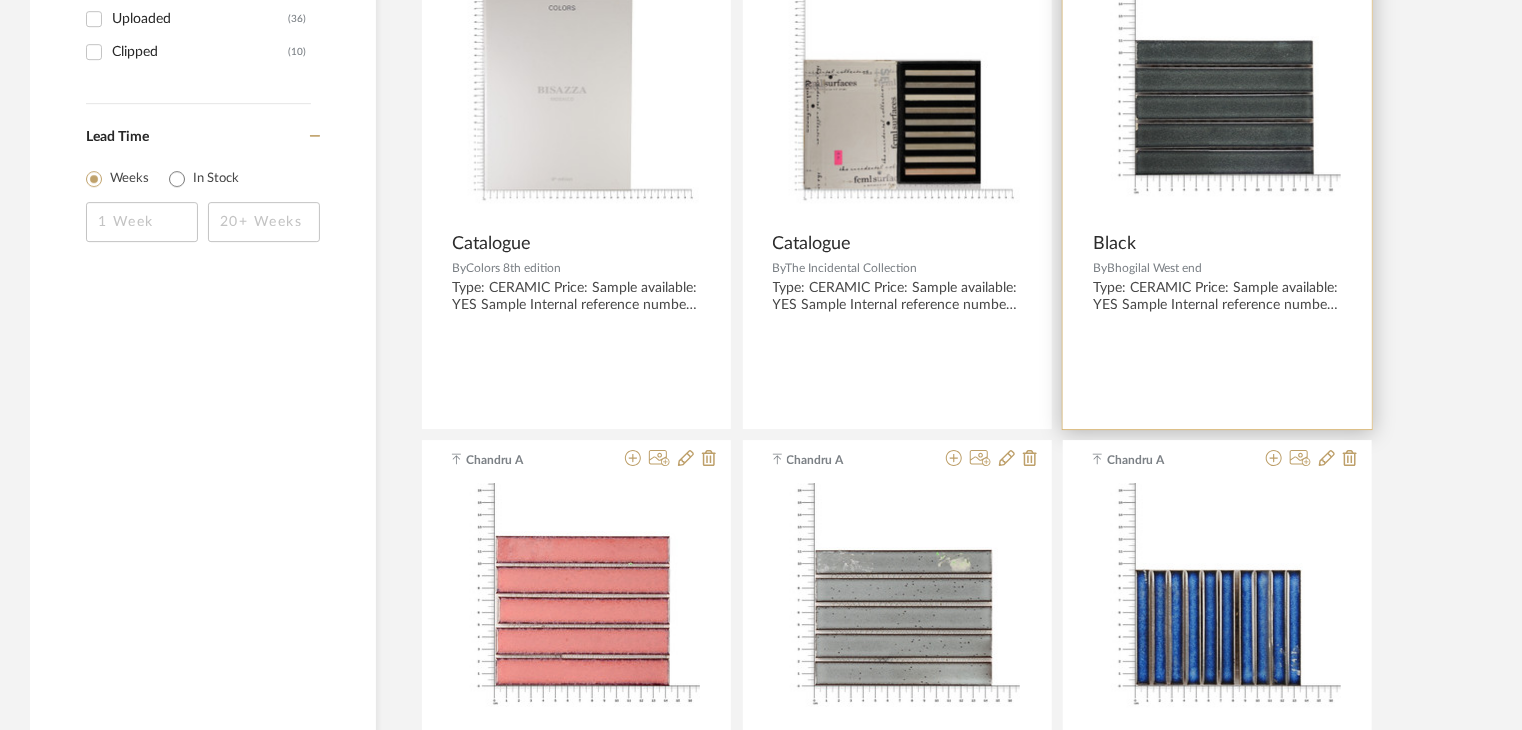 click on "Black" at bounding box center [1217, 244] 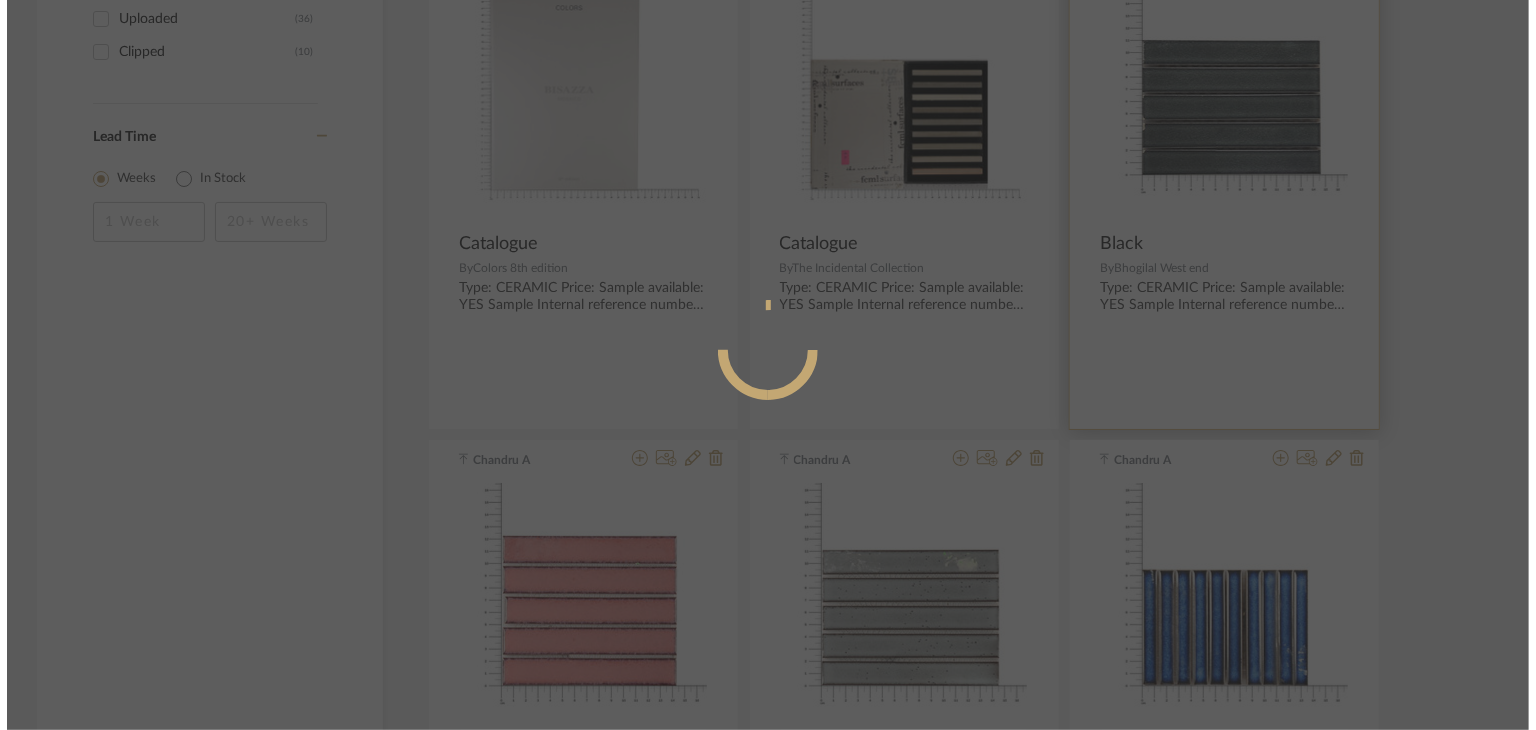 scroll, scrollTop: 0, scrollLeft: 0, axis: both 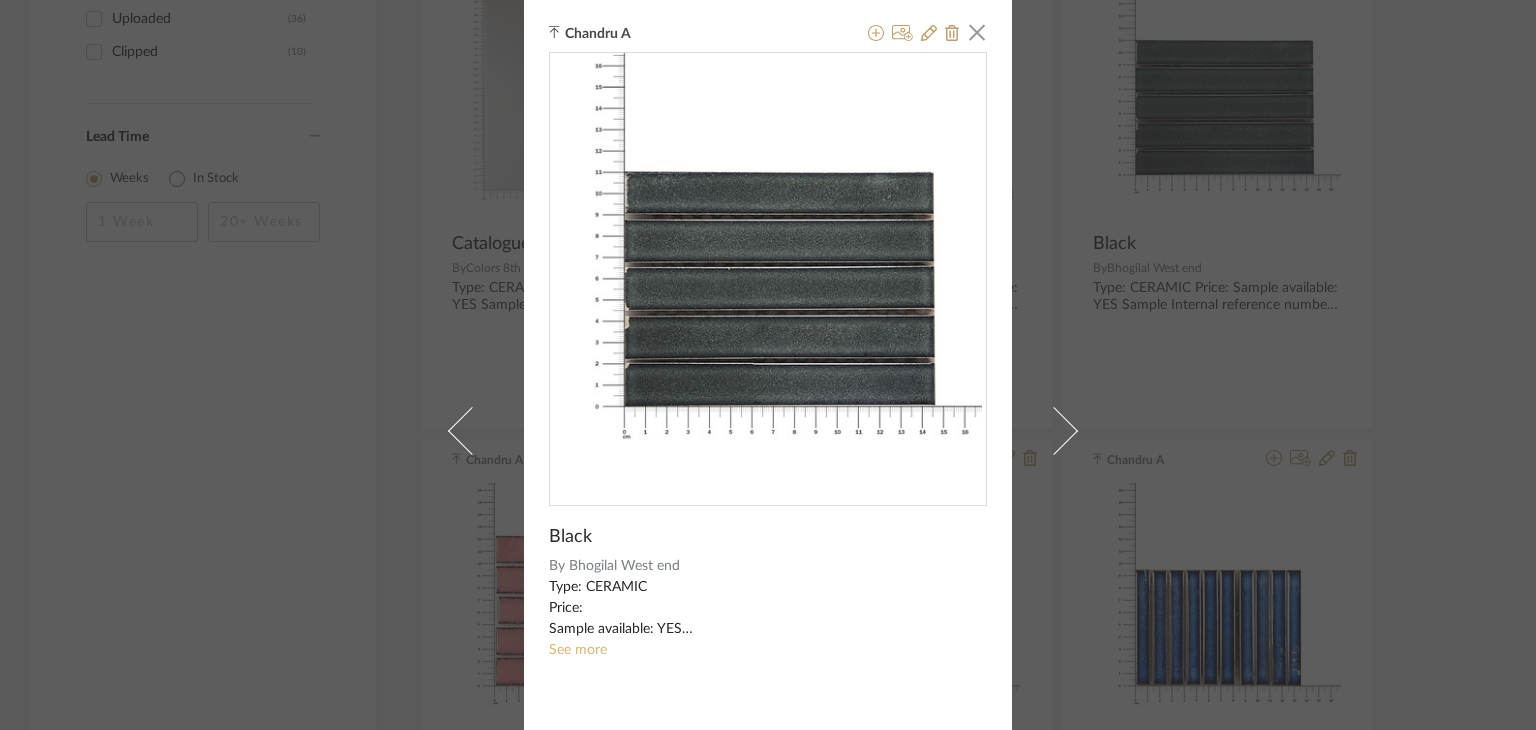 click on "See more" at bounding box center [578, 650] 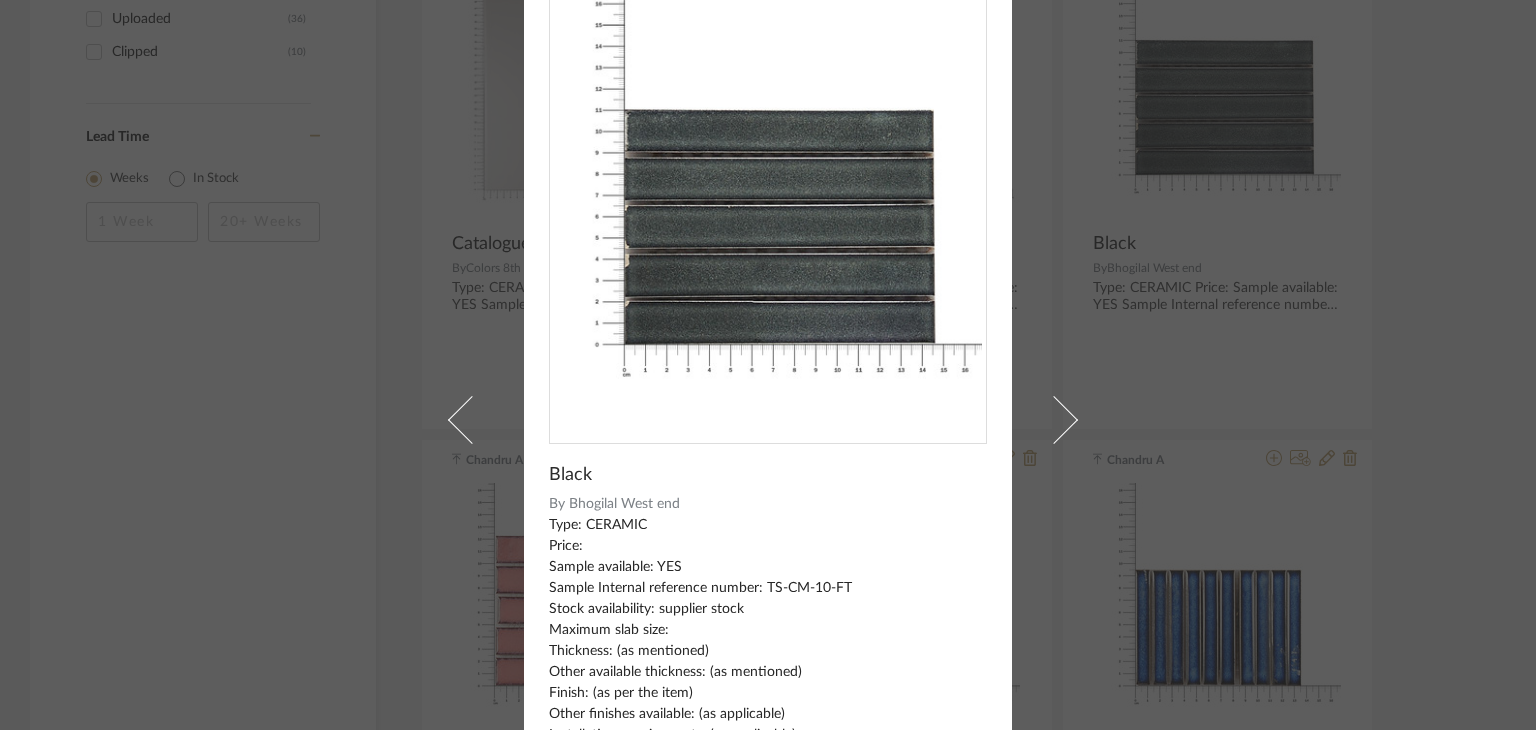 scroll, scrollTop: 0, scrollLeft: 0, axis: both 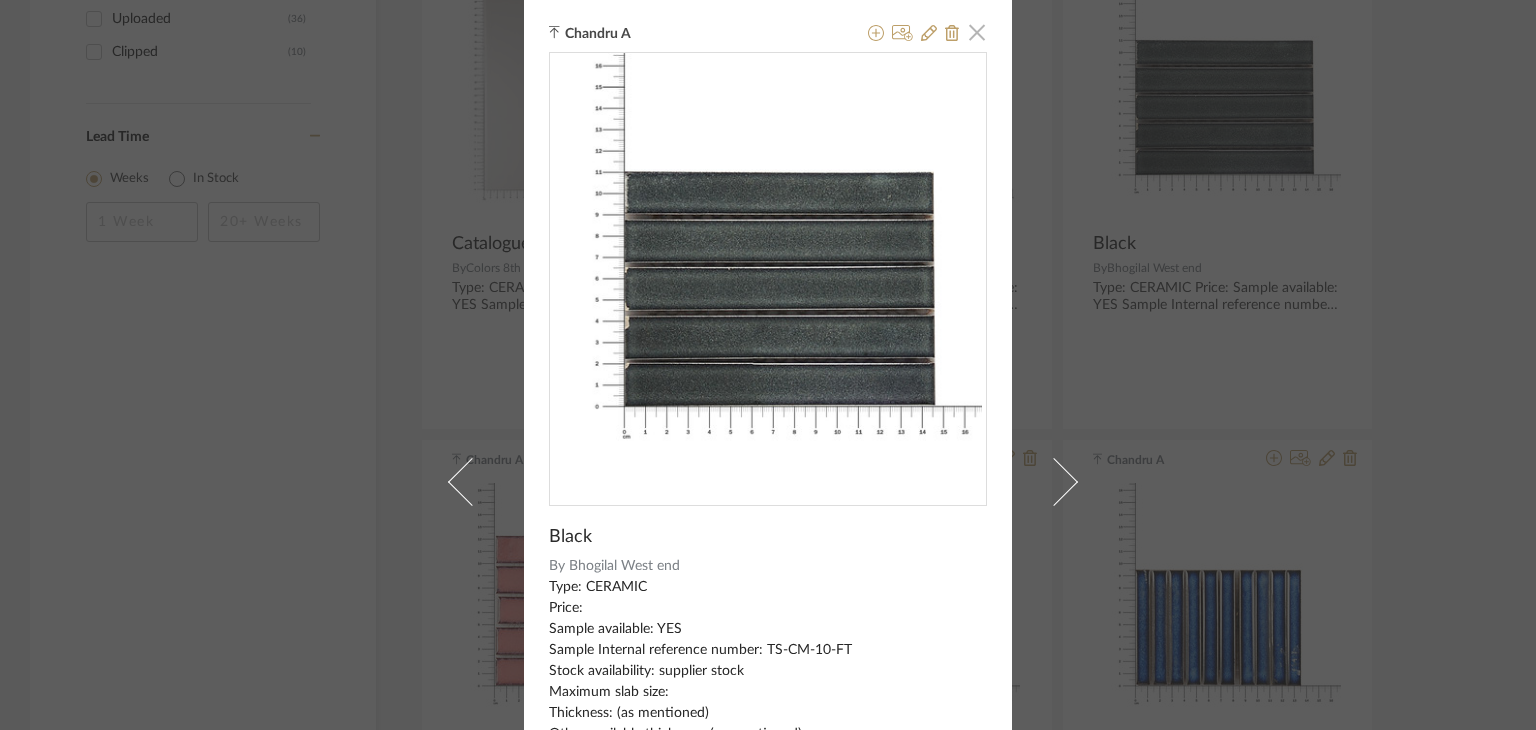 click at bounding box center [977, 32] 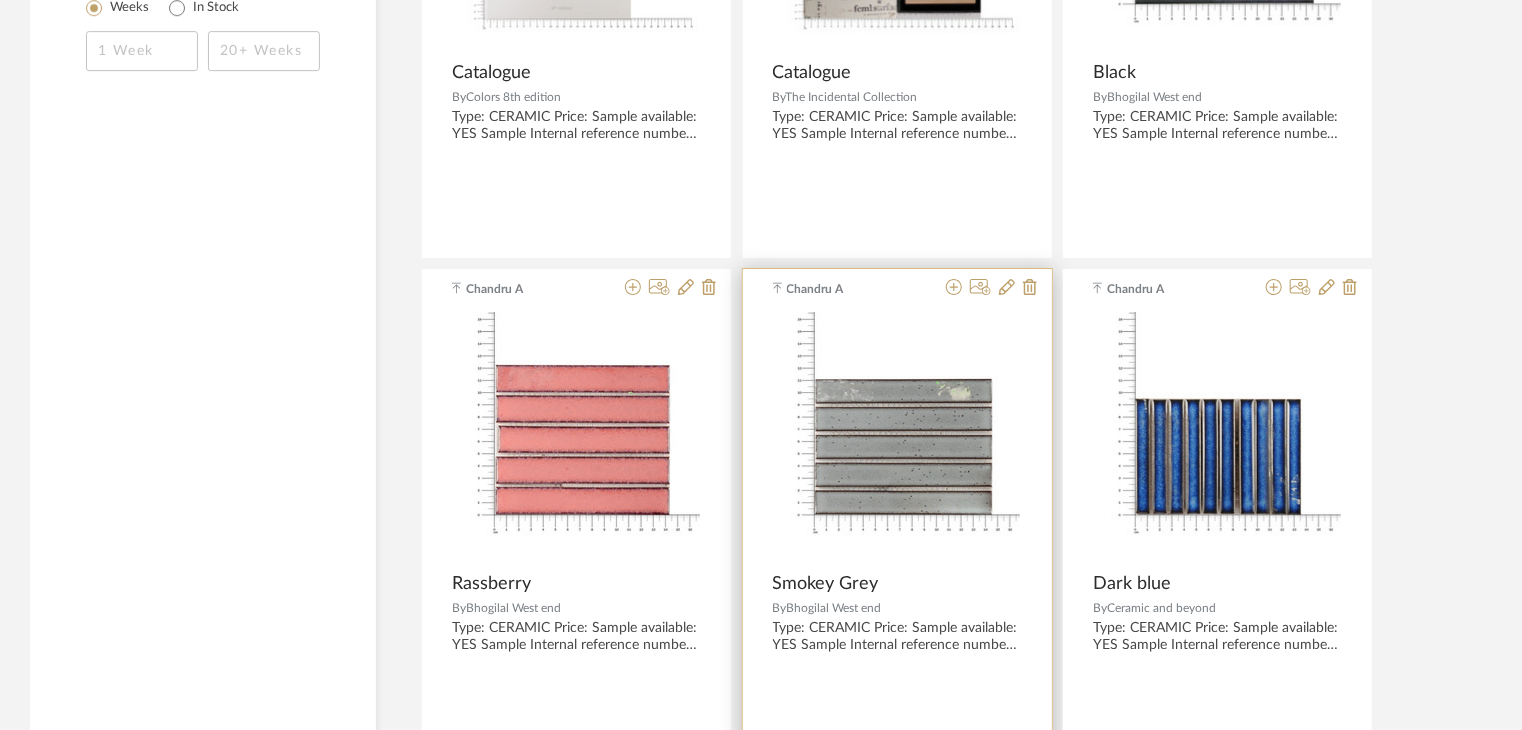 scroll, scrollTop: 3300, scrollLeft: 0, axis: vertical 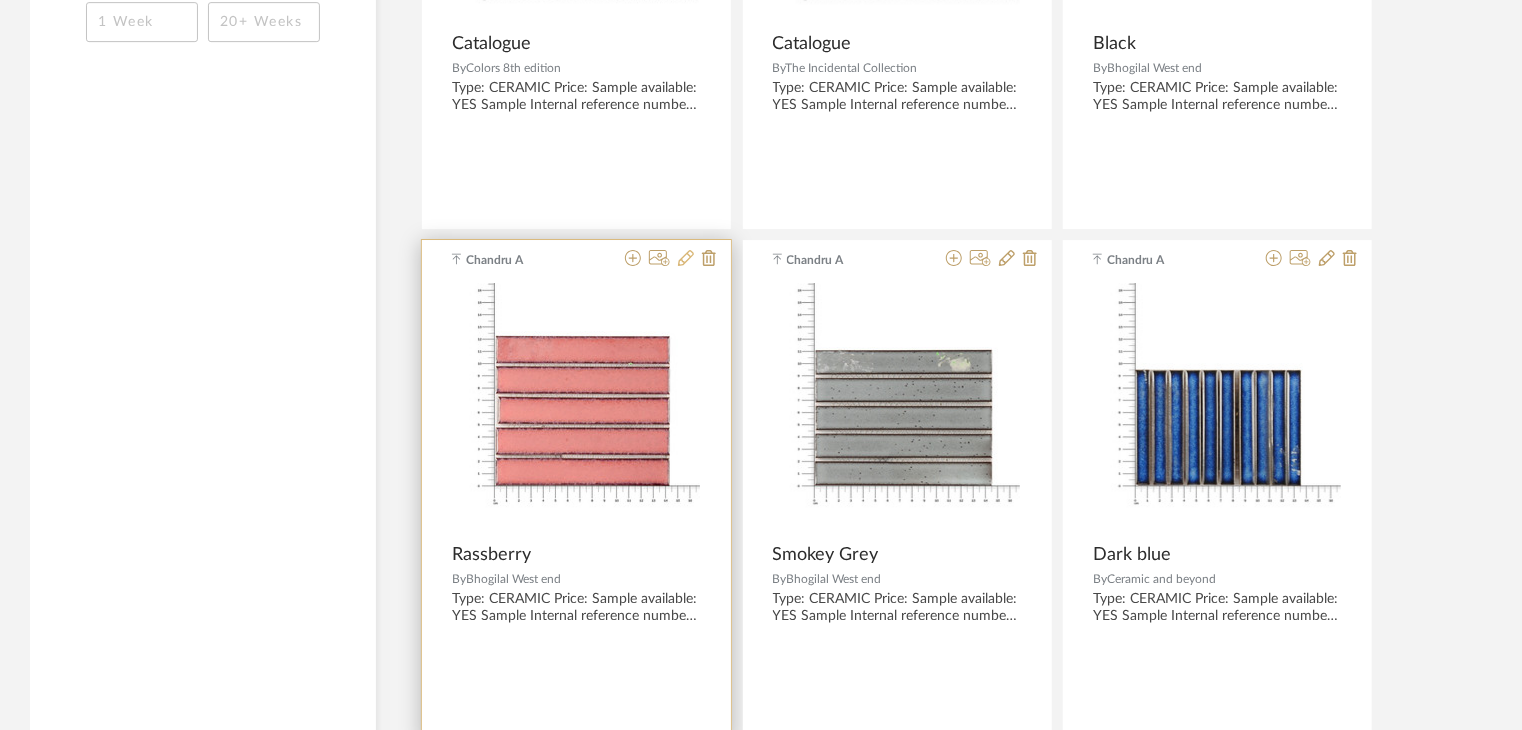 click at bounding box center [686, 258] 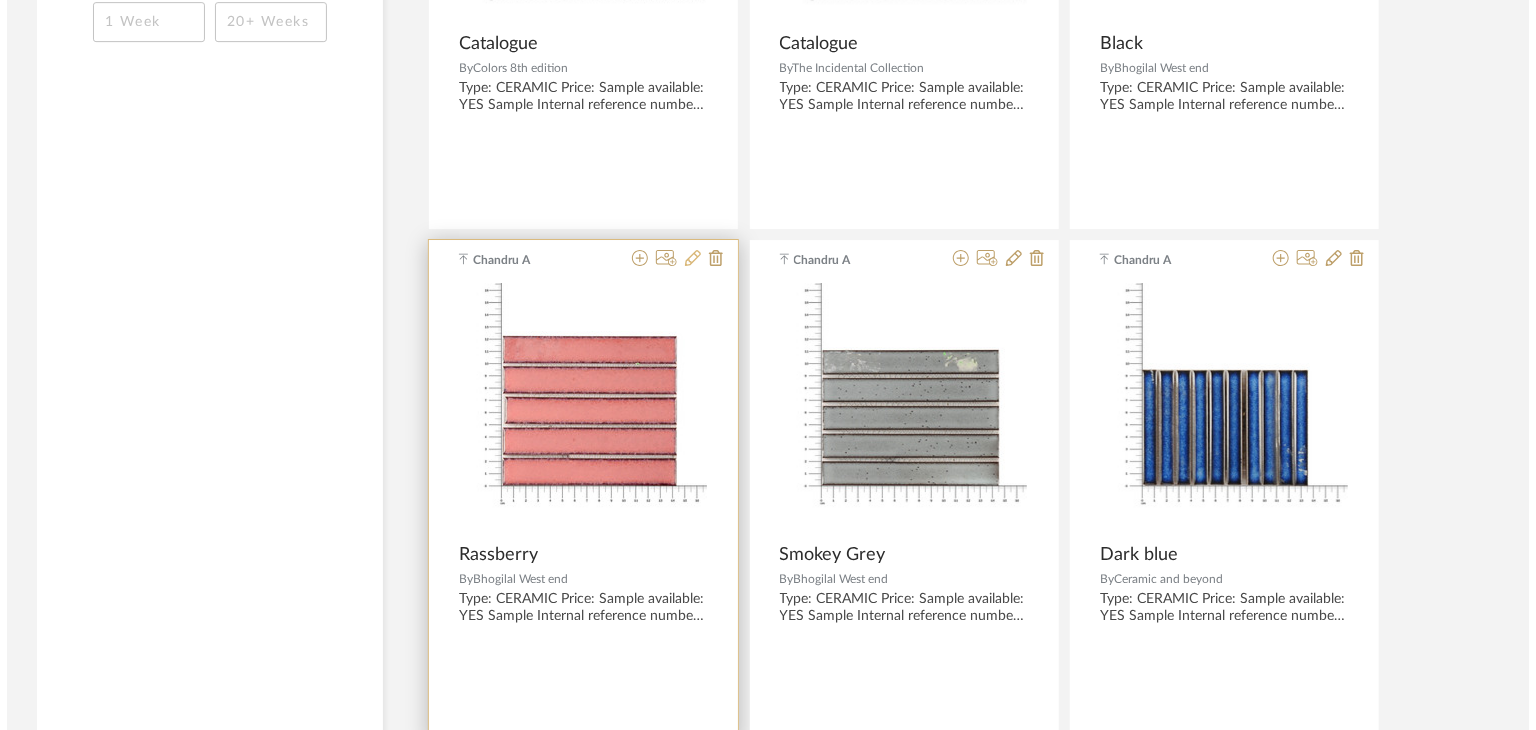 scroll, scrollTop: 0, scrollLeft: 0, axis: both 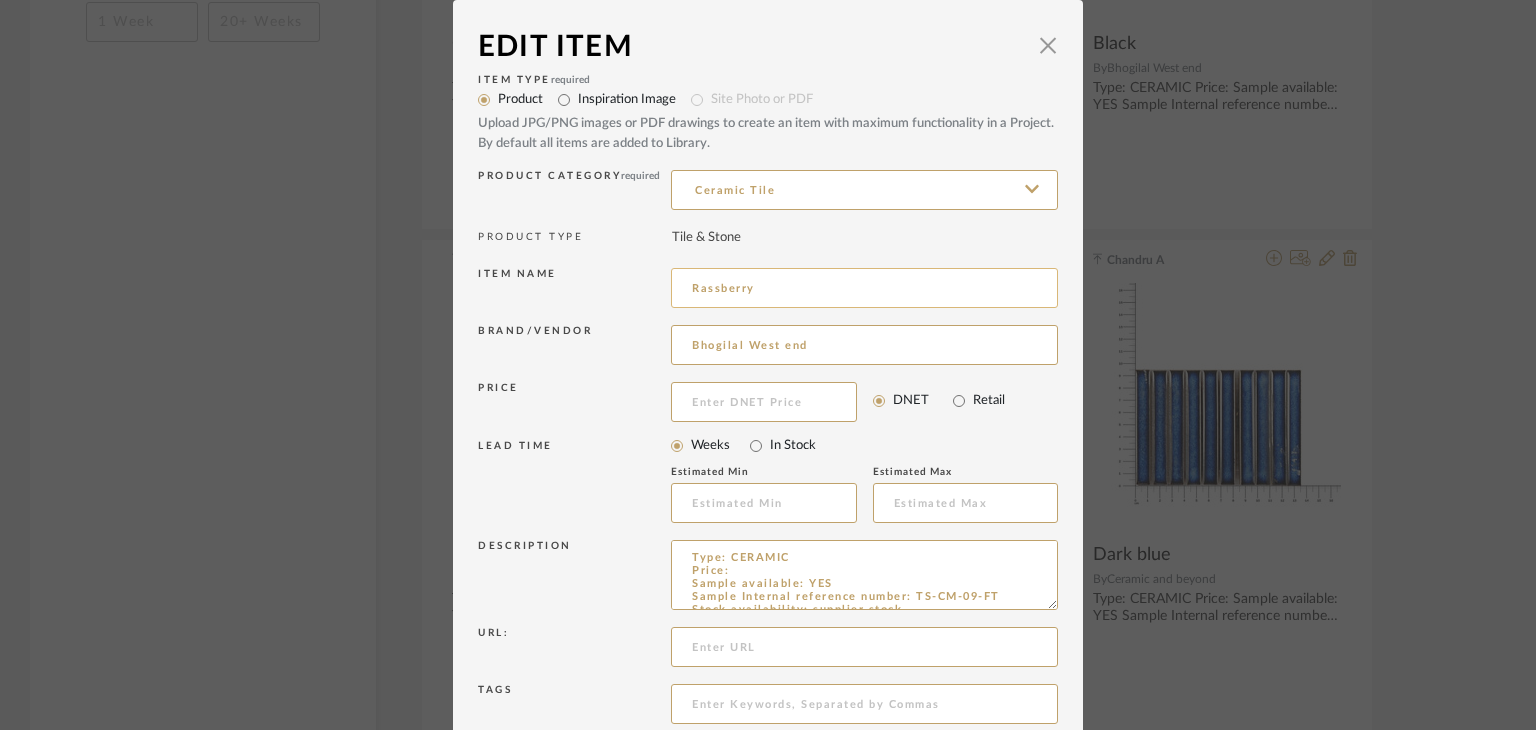 click on "Rassberry" at bounding box center (864, 288) 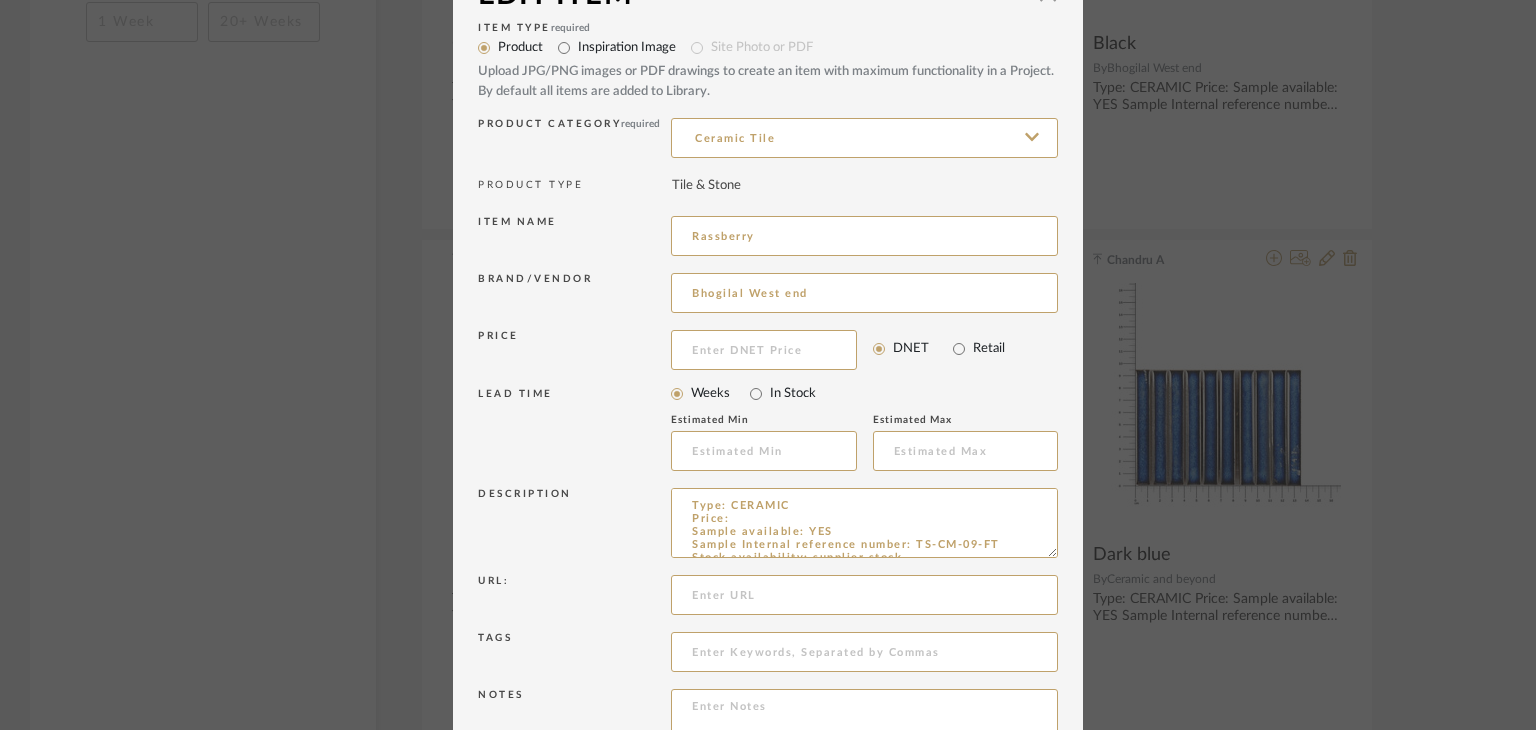 scroll, scrollTop: 180, scrollLeft: 0, axis: vertical 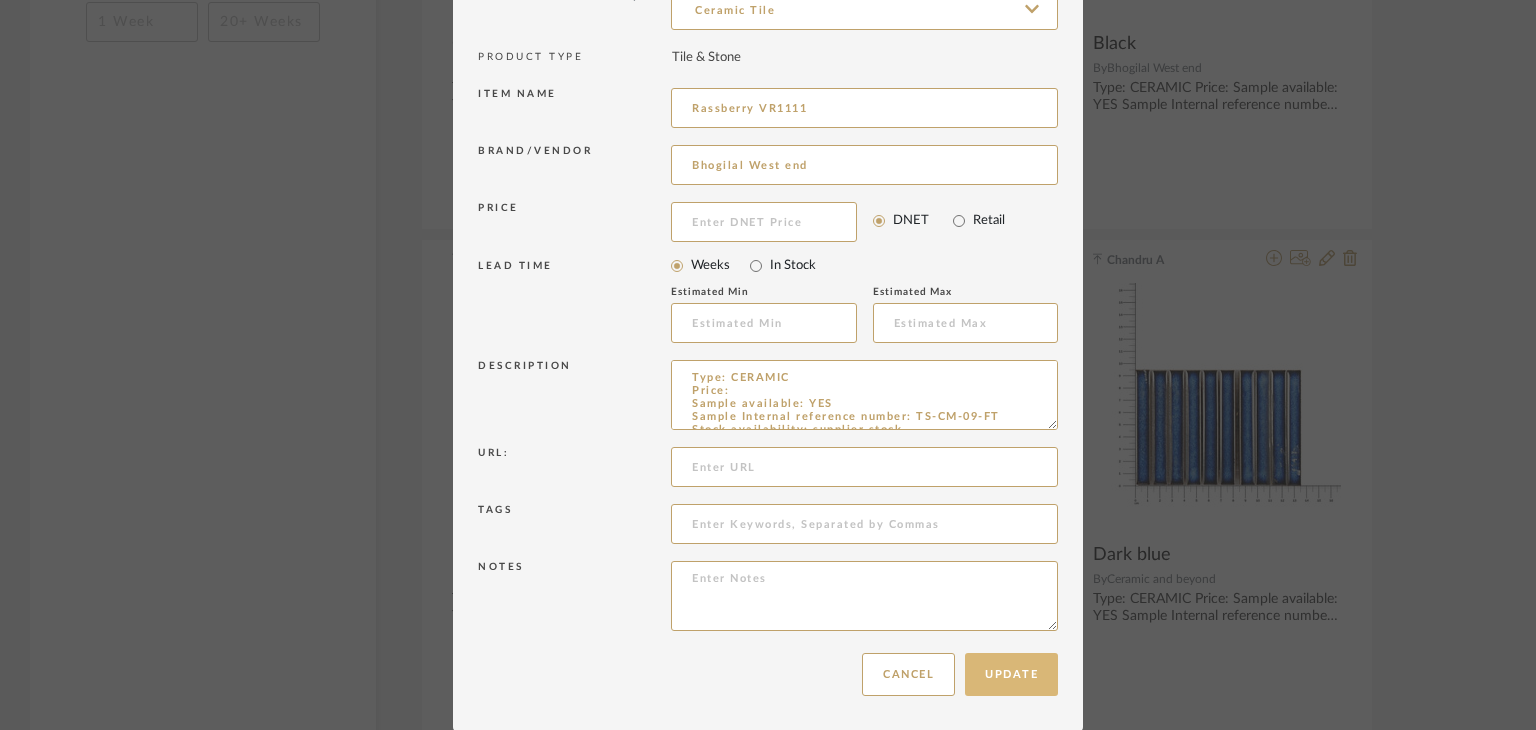 type on "Rassberry VR1111" 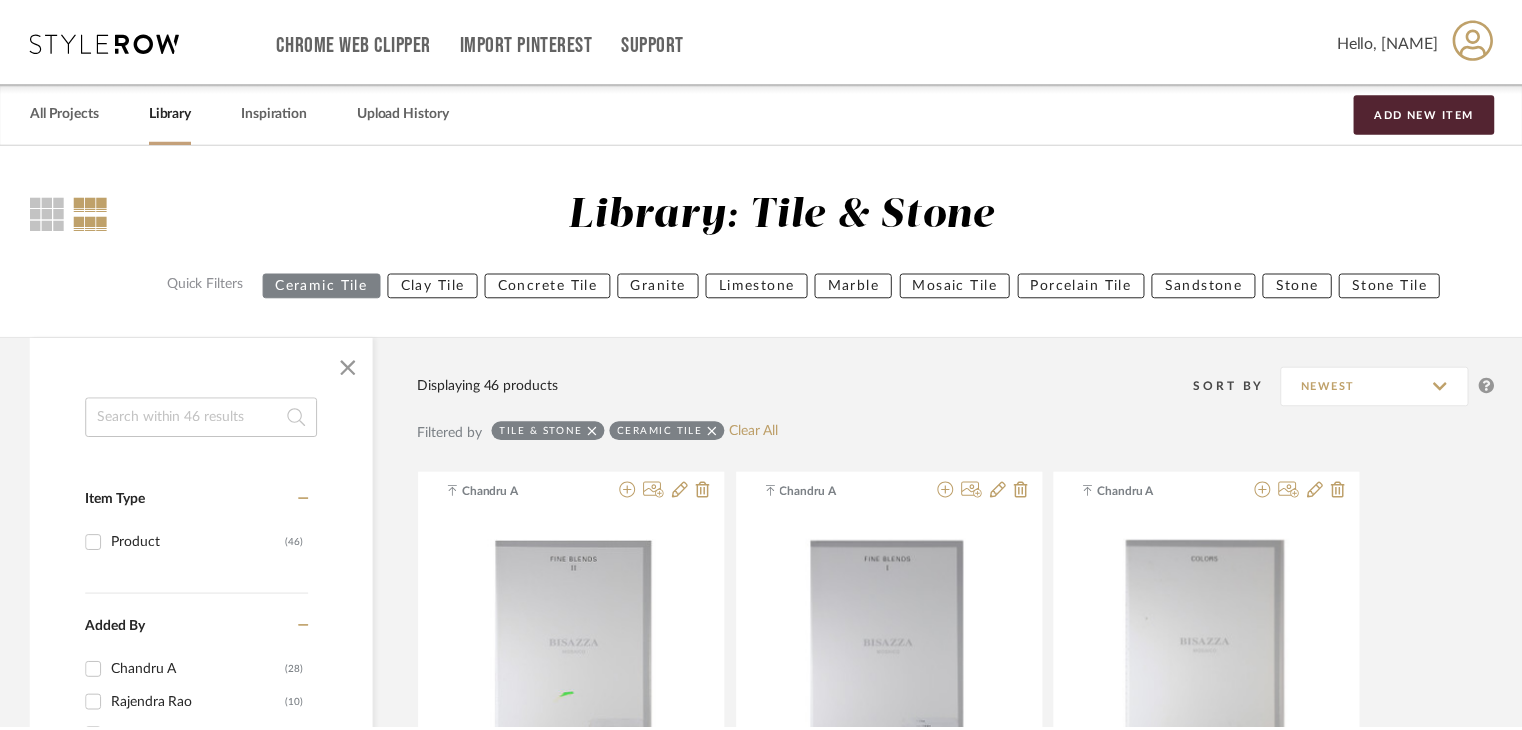 scroll, scrollTop: 3300, scrollLeft: 0, axis: vertical 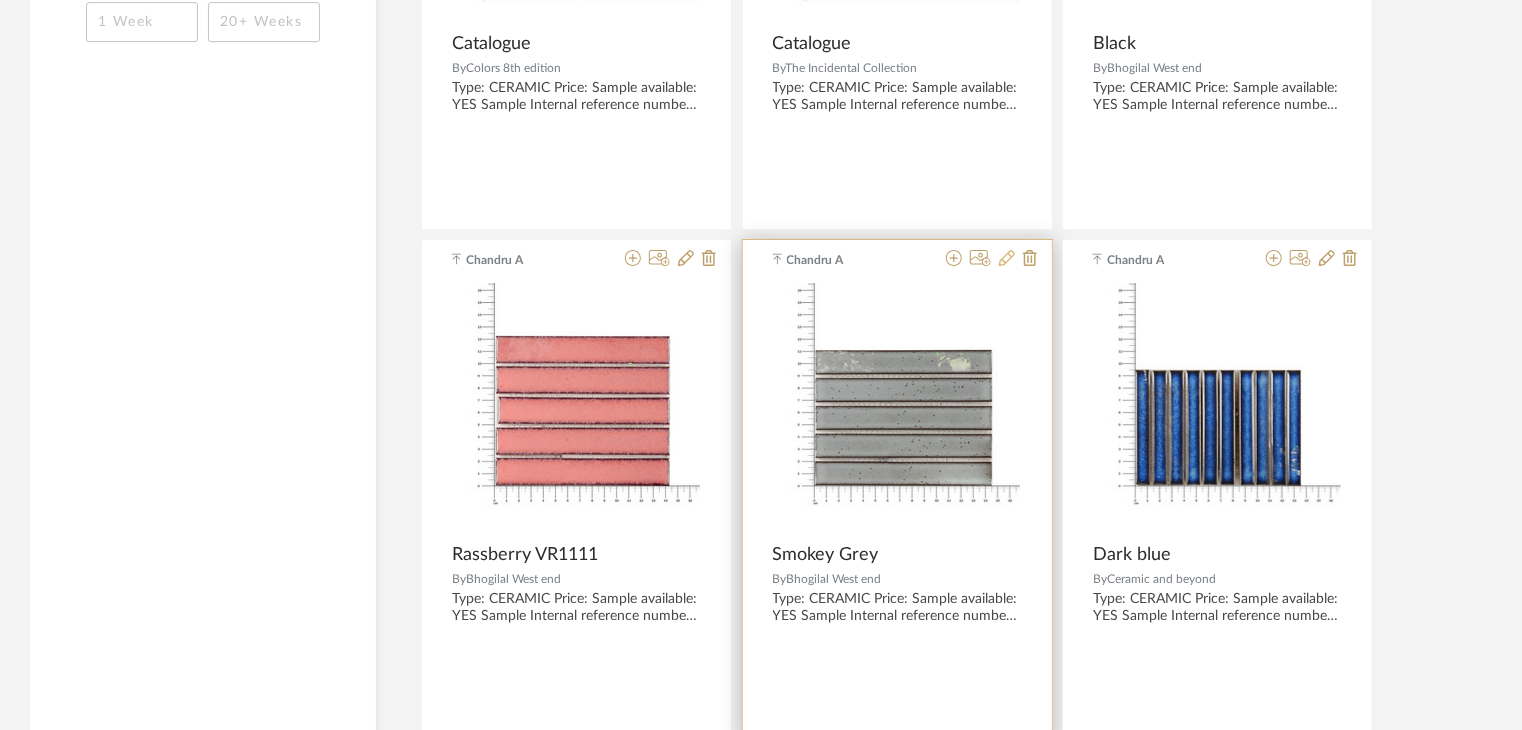 click at bounding box center [1007, 258] 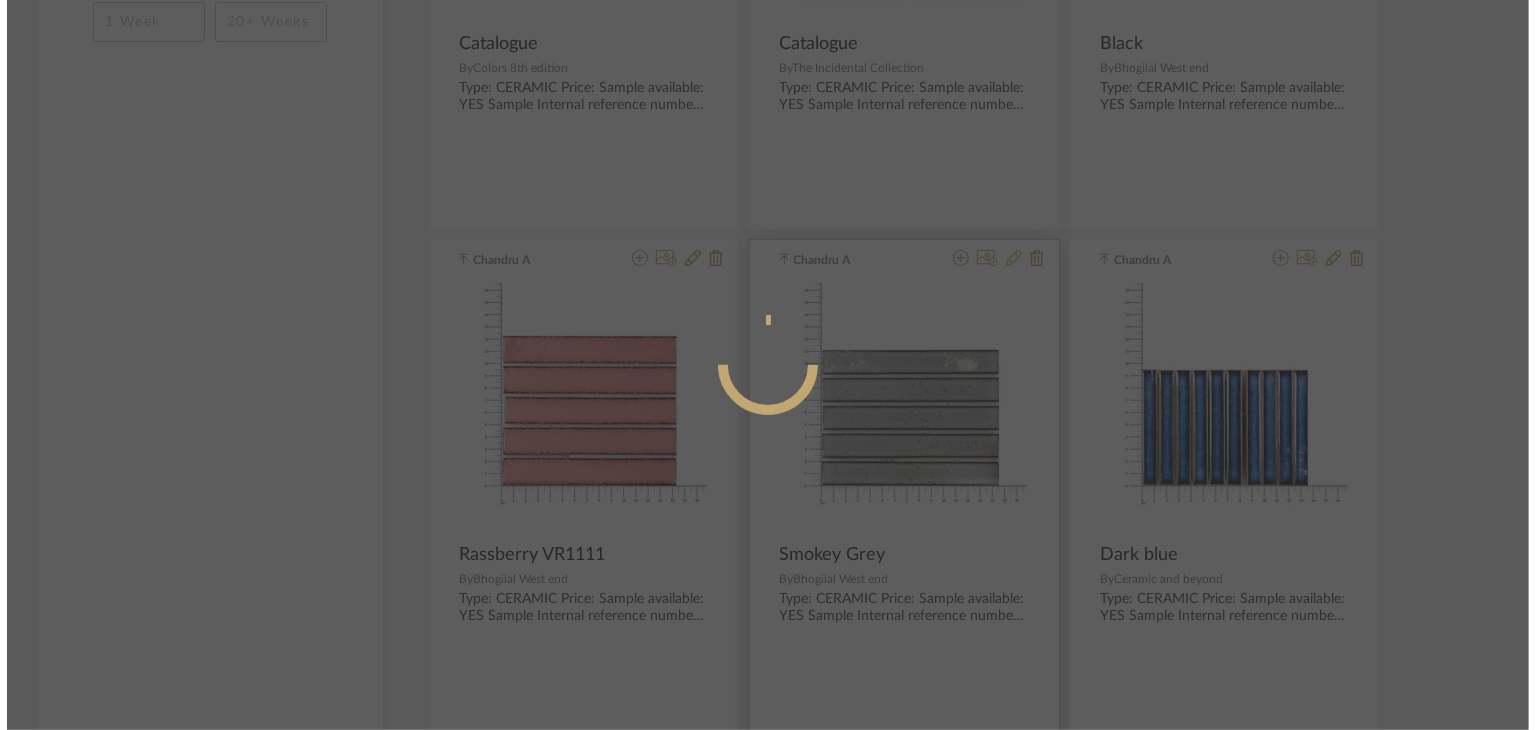 scroll, scrollTop: 0, scrollLeft: 0, axis: both 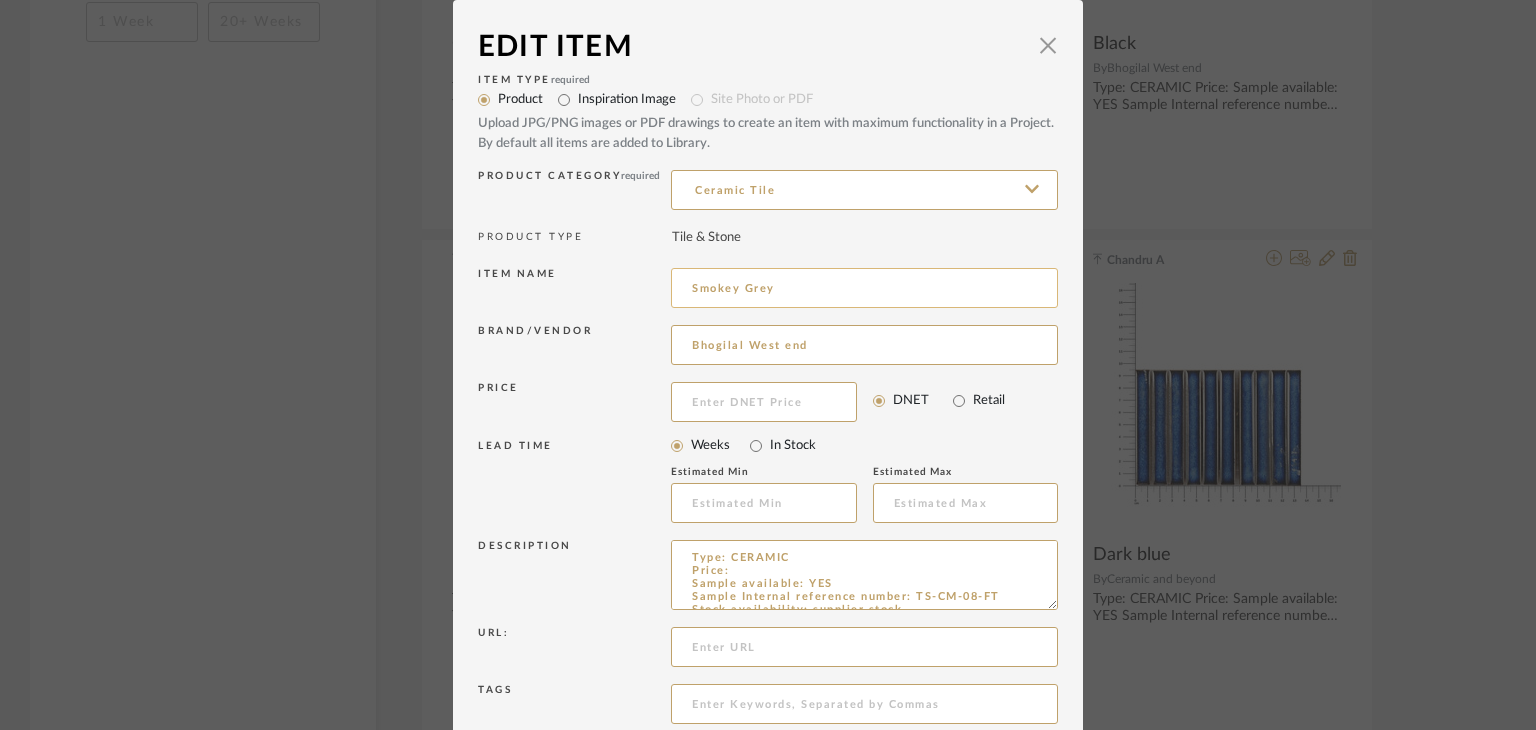 click on "Smokey Grey" at bounding box center [864, 288] 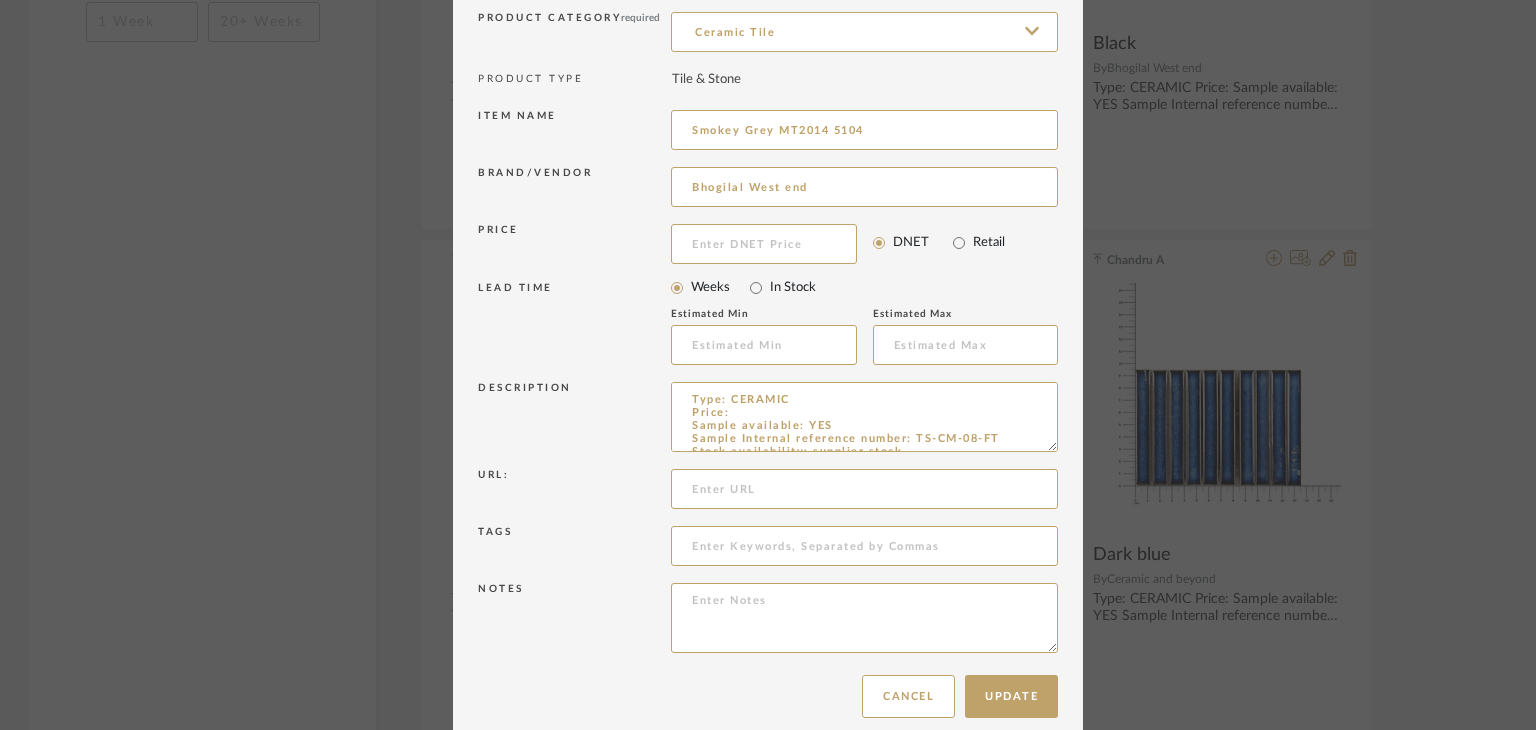 scroll, scrollTop: 180, scrollLeft: 0, axis: vertical 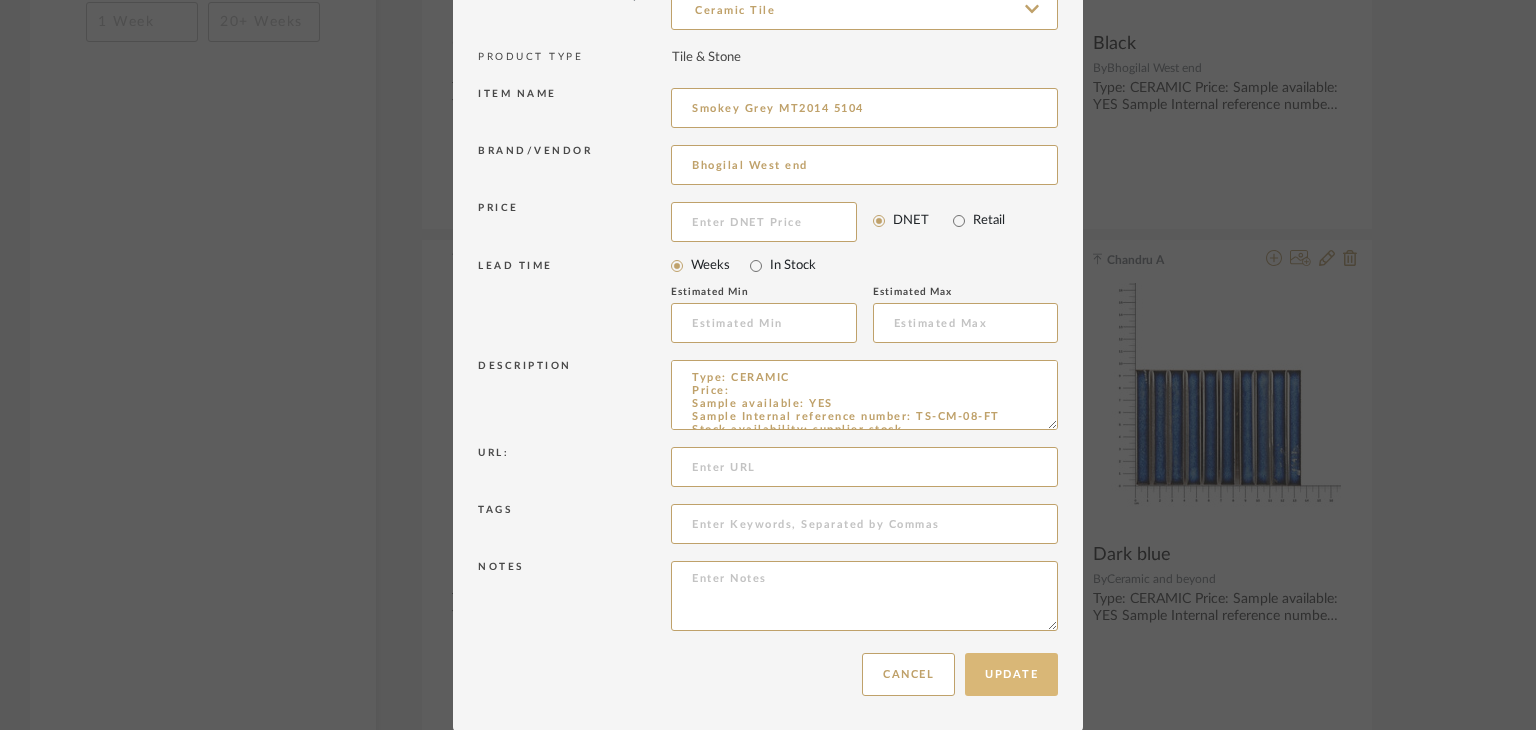 type on "Smokey Grey MT2014 5104" 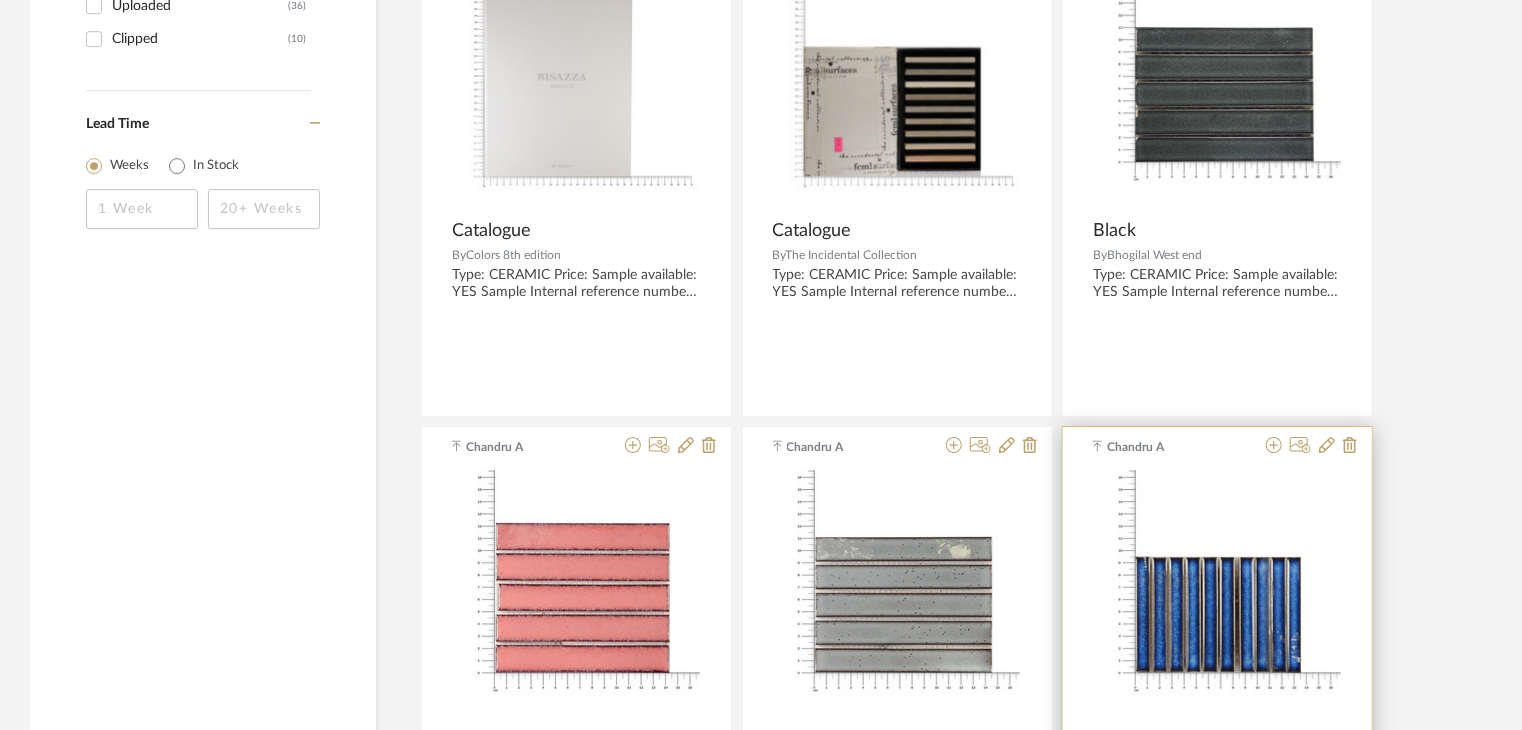 scroll, scrollTop: 3000, scrollLeft: 0, axis: vertical 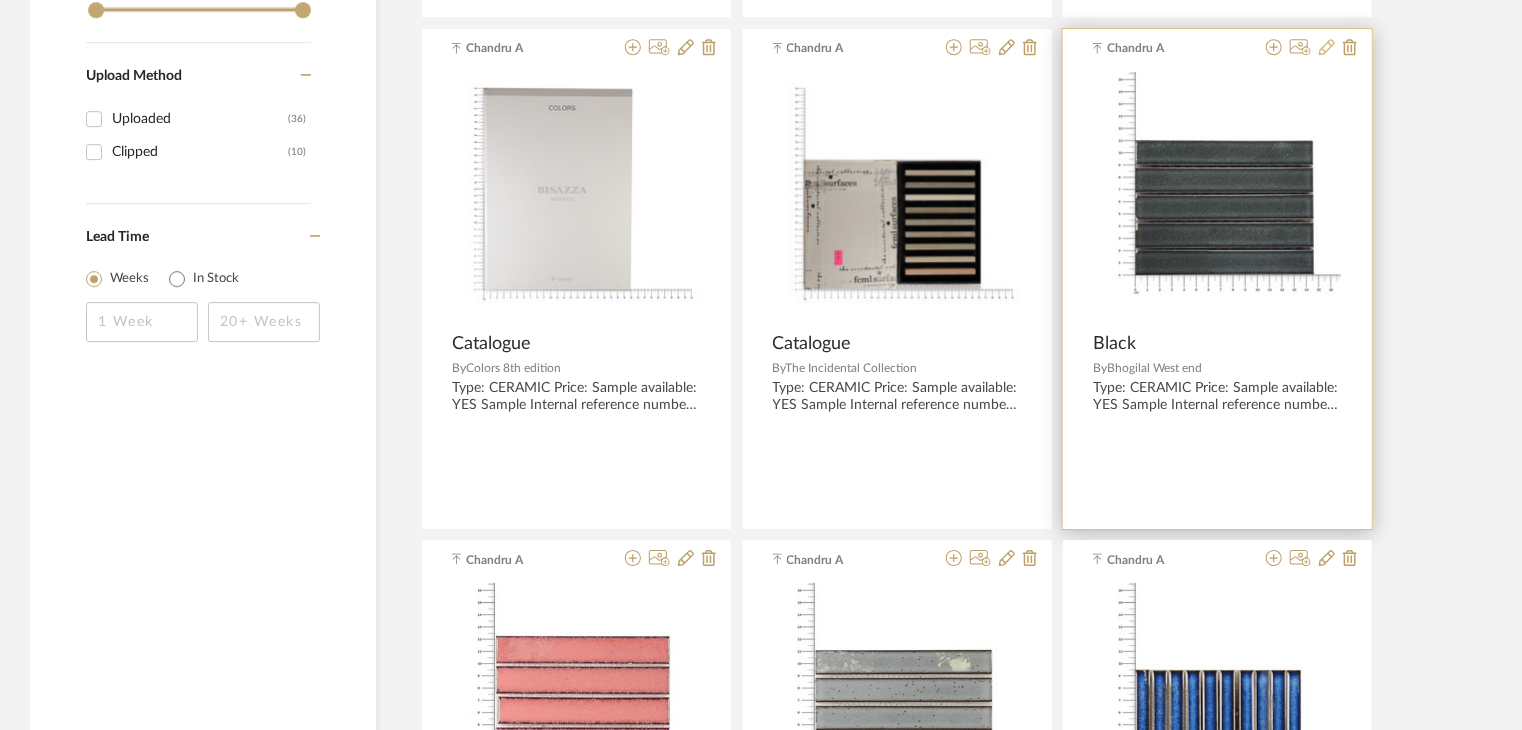 click at bounding box center (1327, 47) 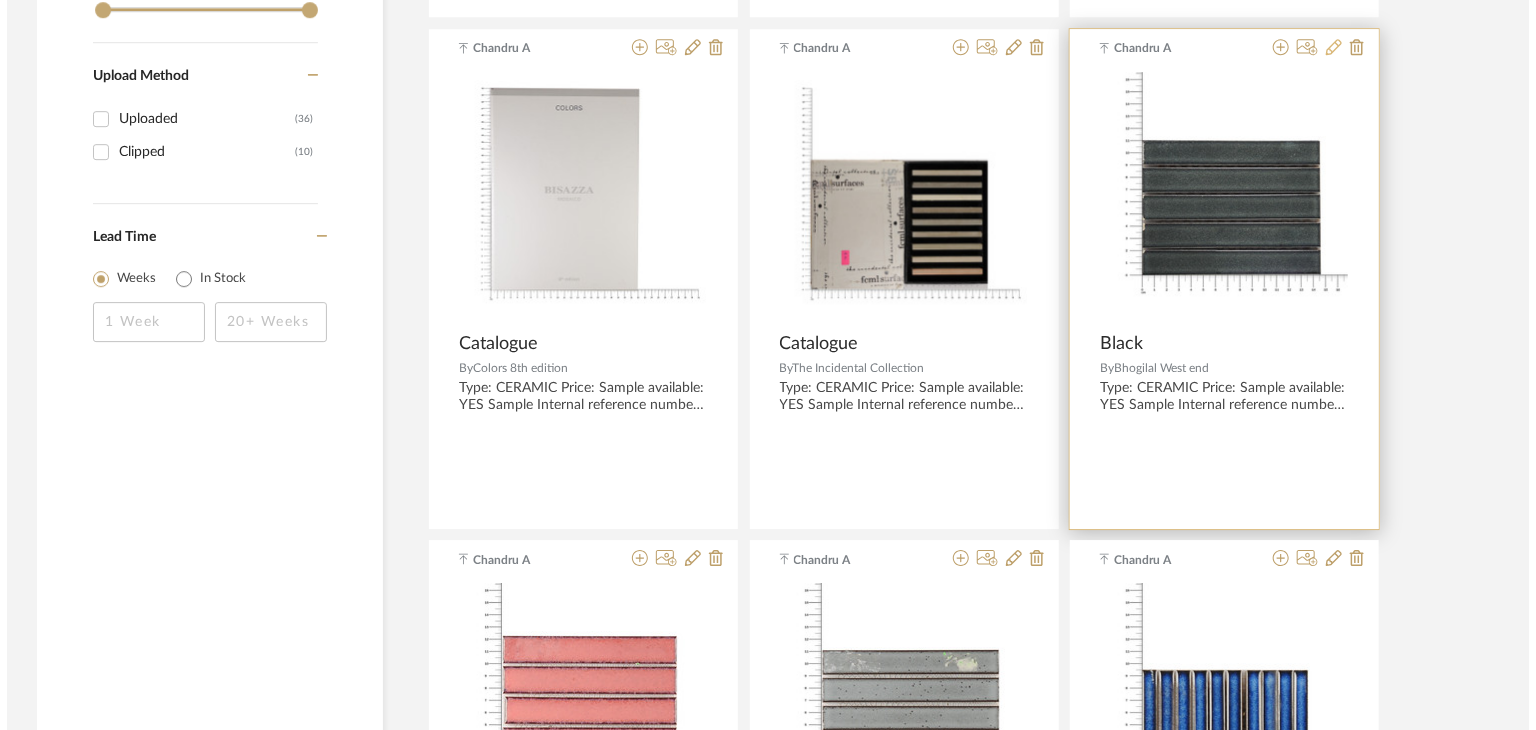 scroll, scrollTop: 0, scrollLeft: 0, axis: both 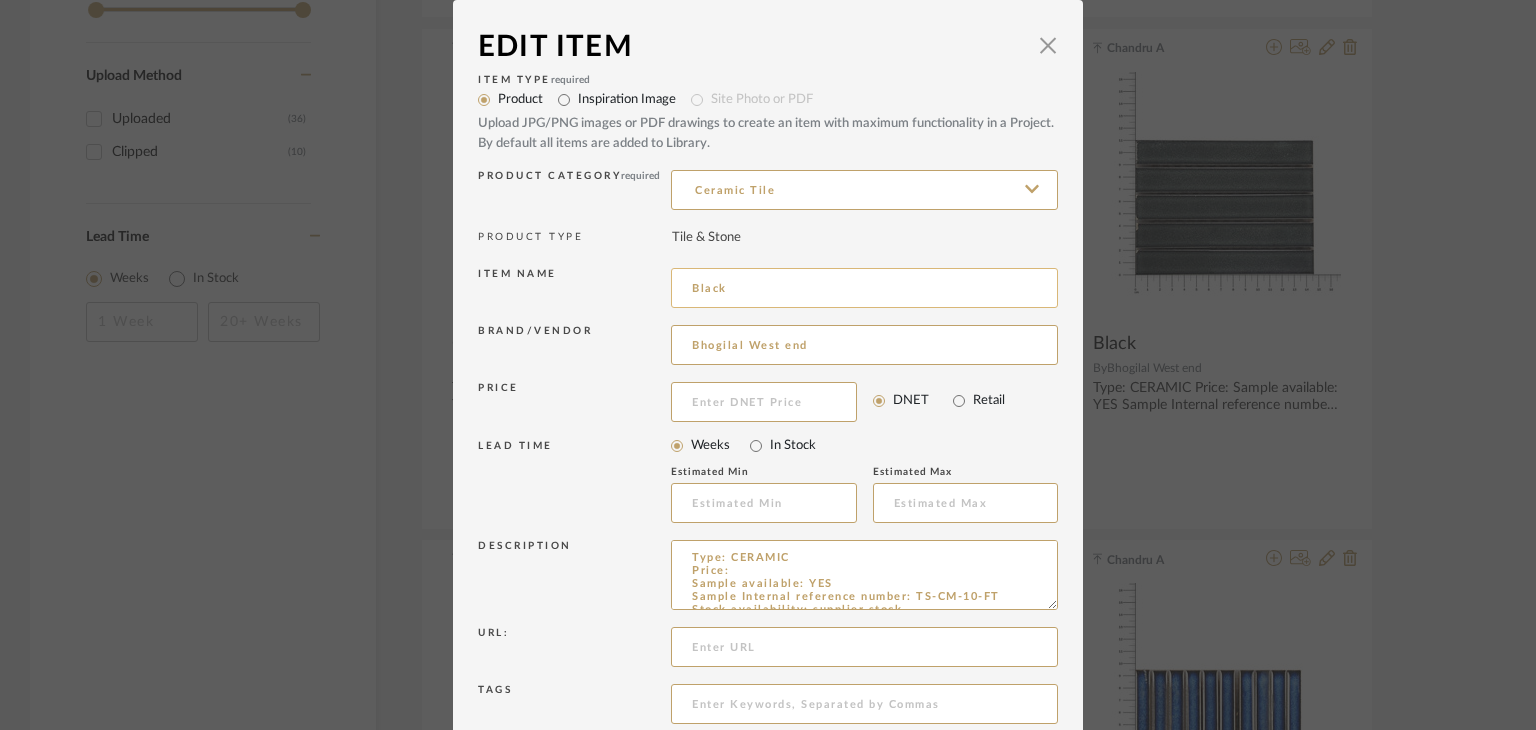 click on "Black" at bounding box center (864, 288) 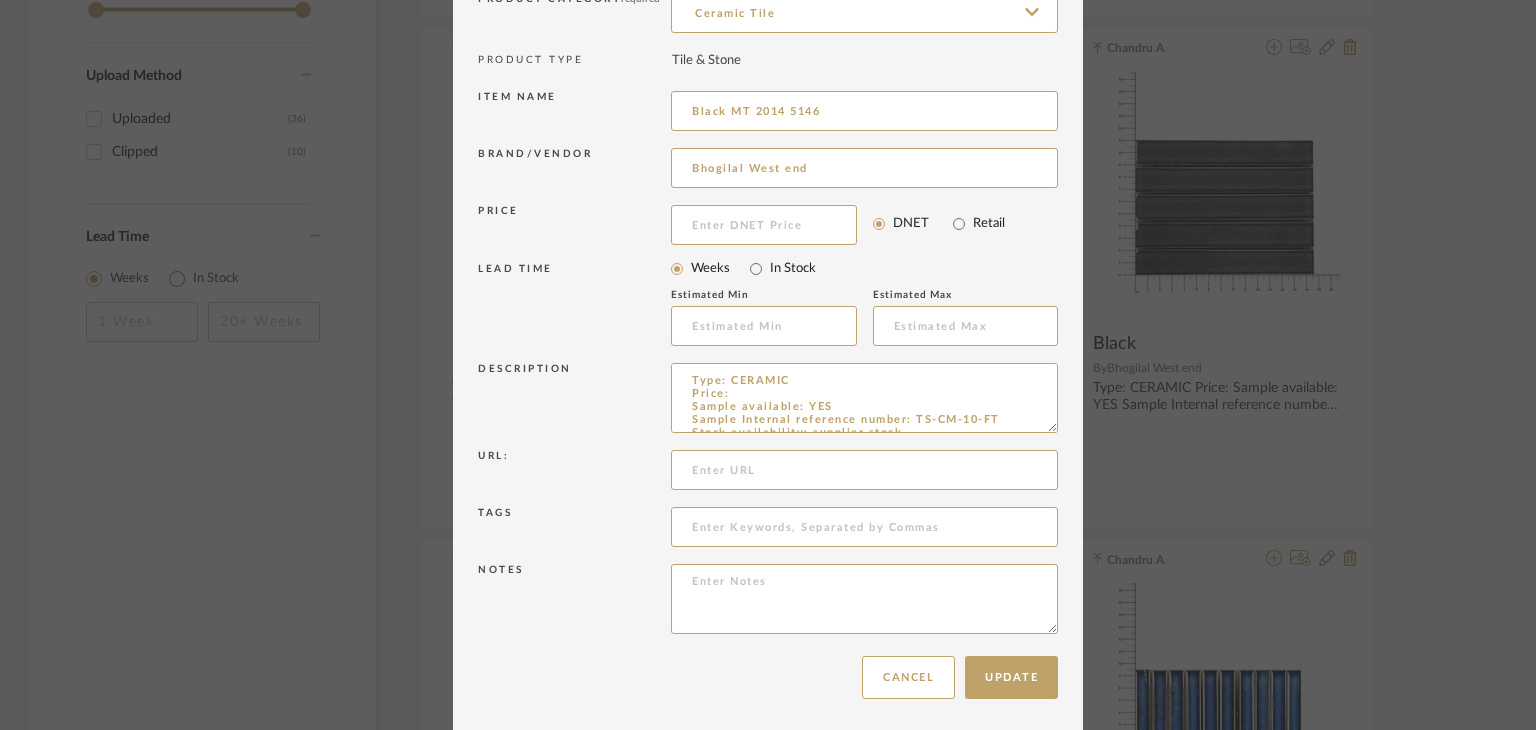 scroll, scrollTop: 180, scrollLeft: 0, axis: vertical 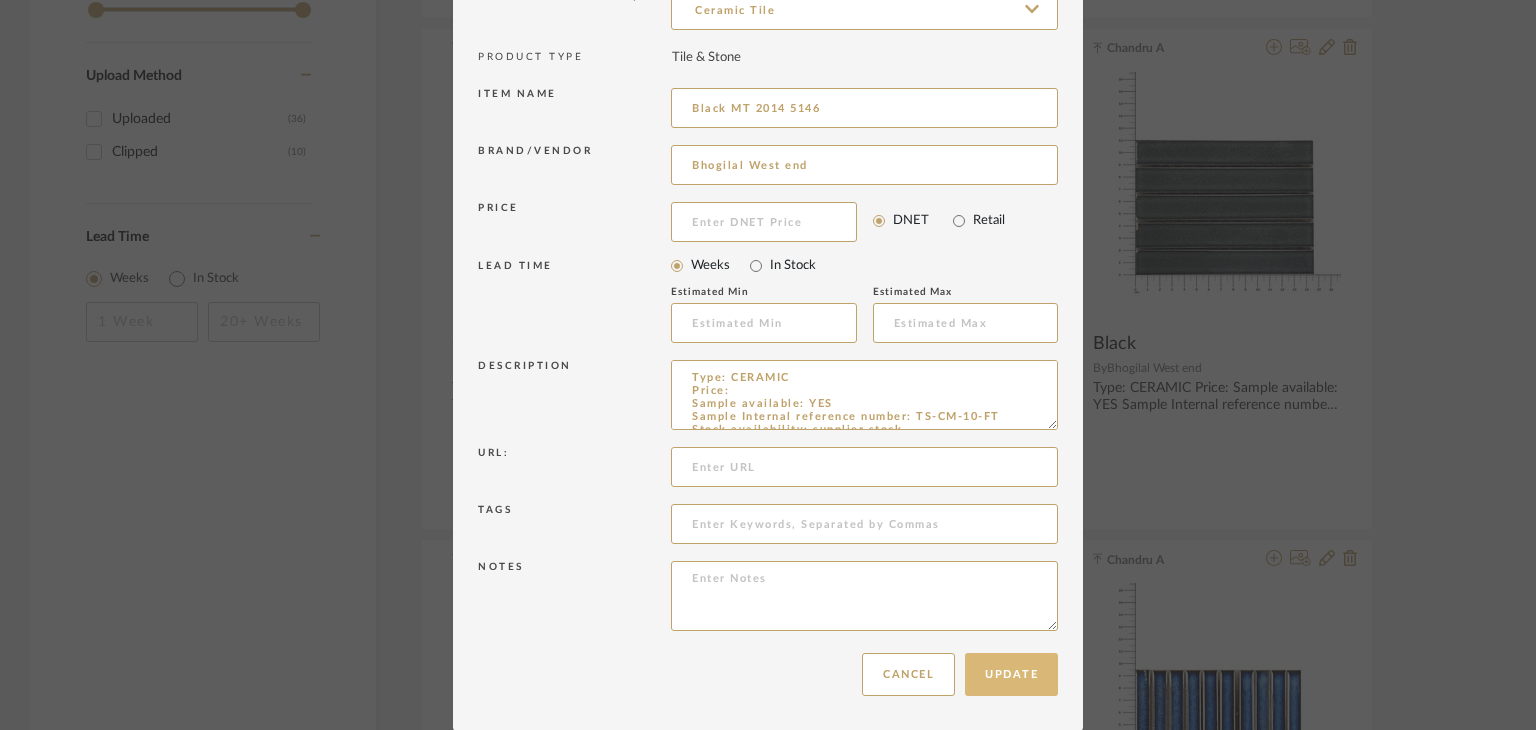 type on "Black MT 2014 5146" 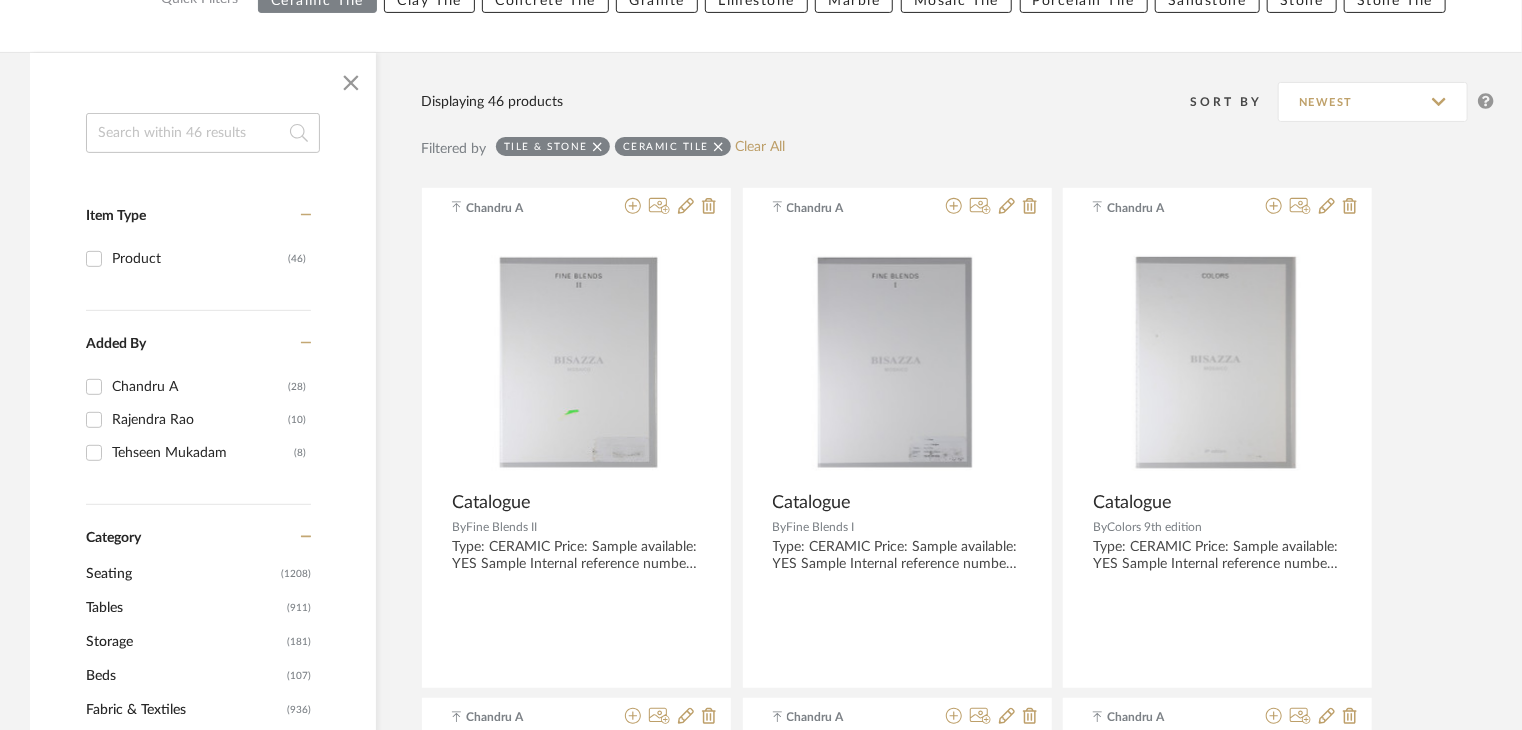 scroll, scrollTop: 300, scrollLeft: 0, axis: vertical 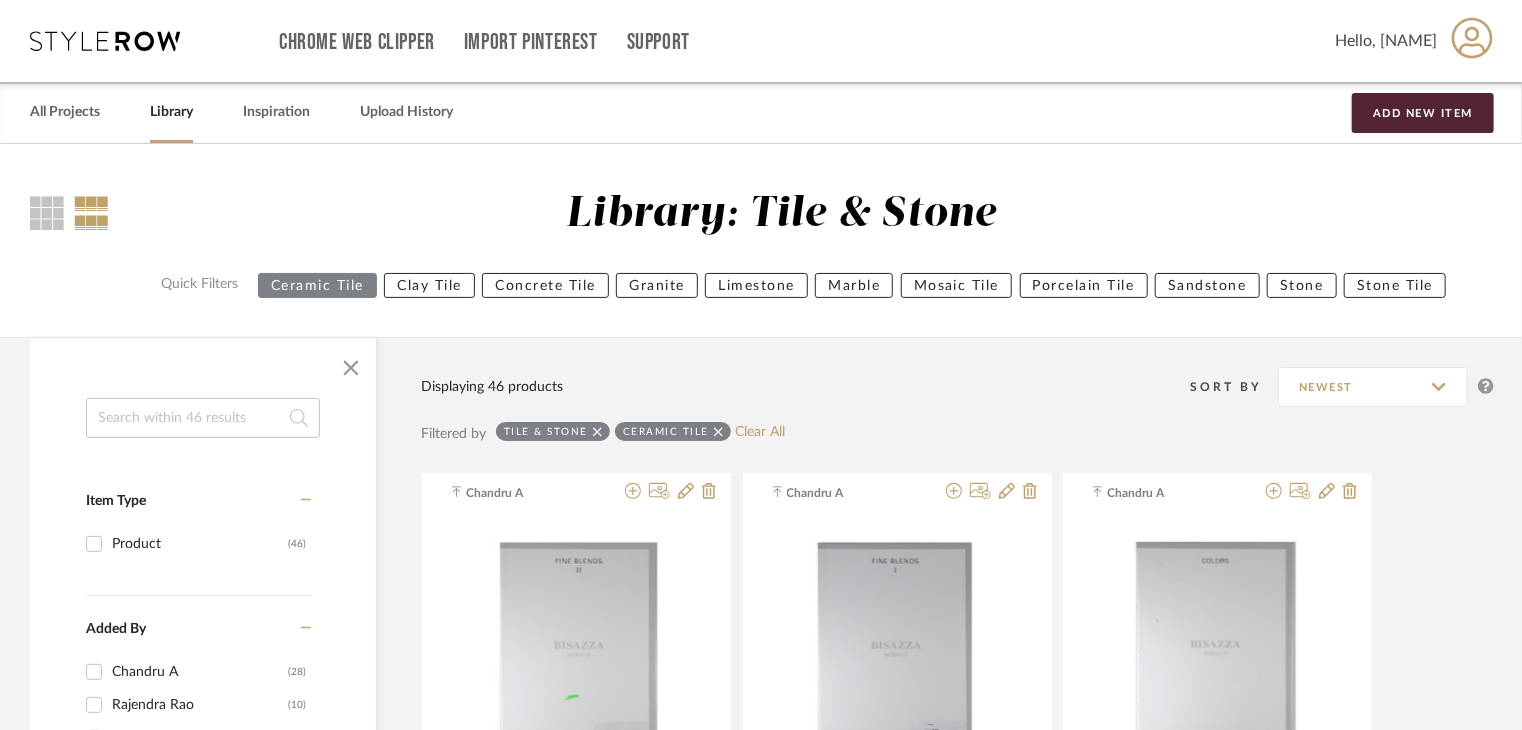 click on "Granite" at bounding box center (657, 285) 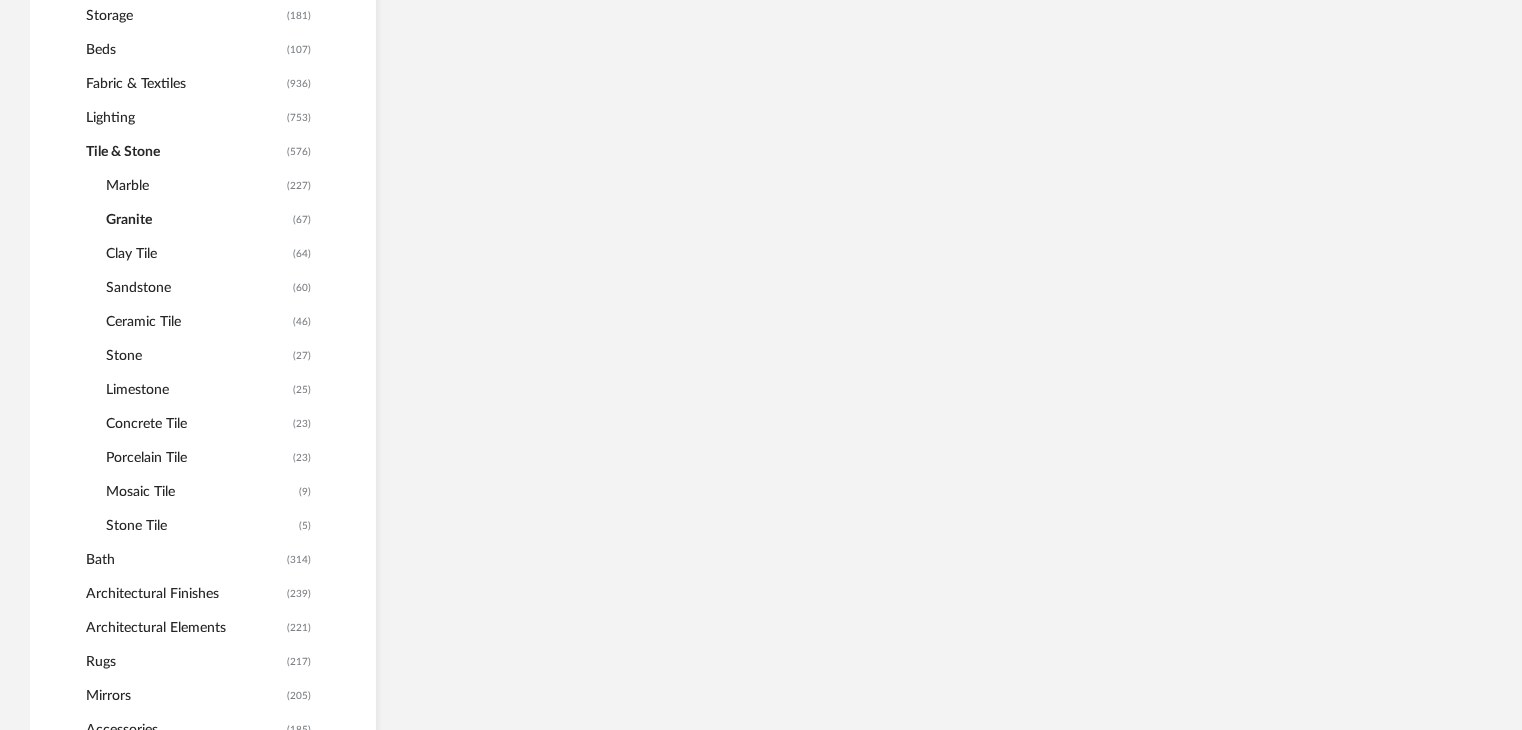scroll, scrollTop: 1000, scrollLeft: 0, axis: vertical 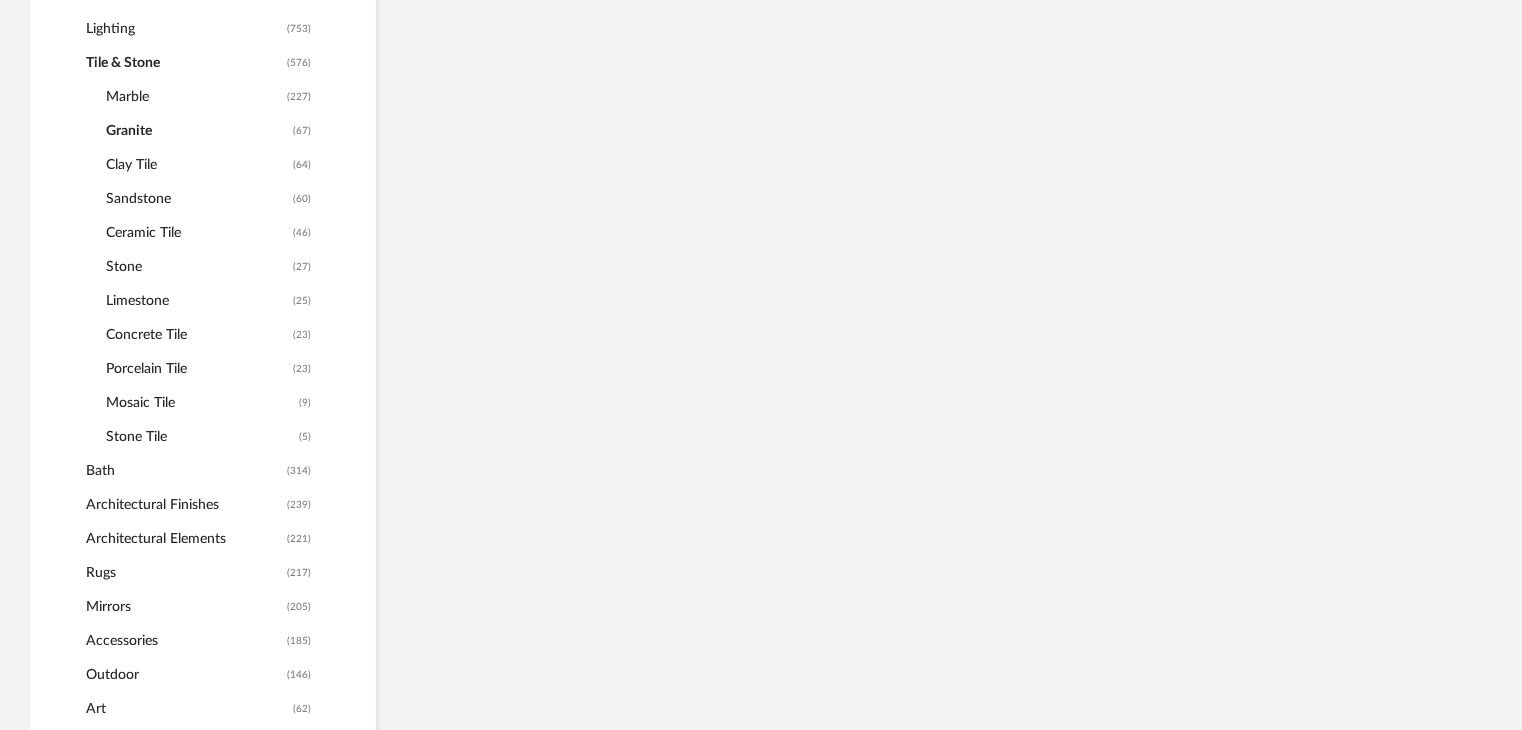 click on "Sandstone" at bounding box center (194, 97) 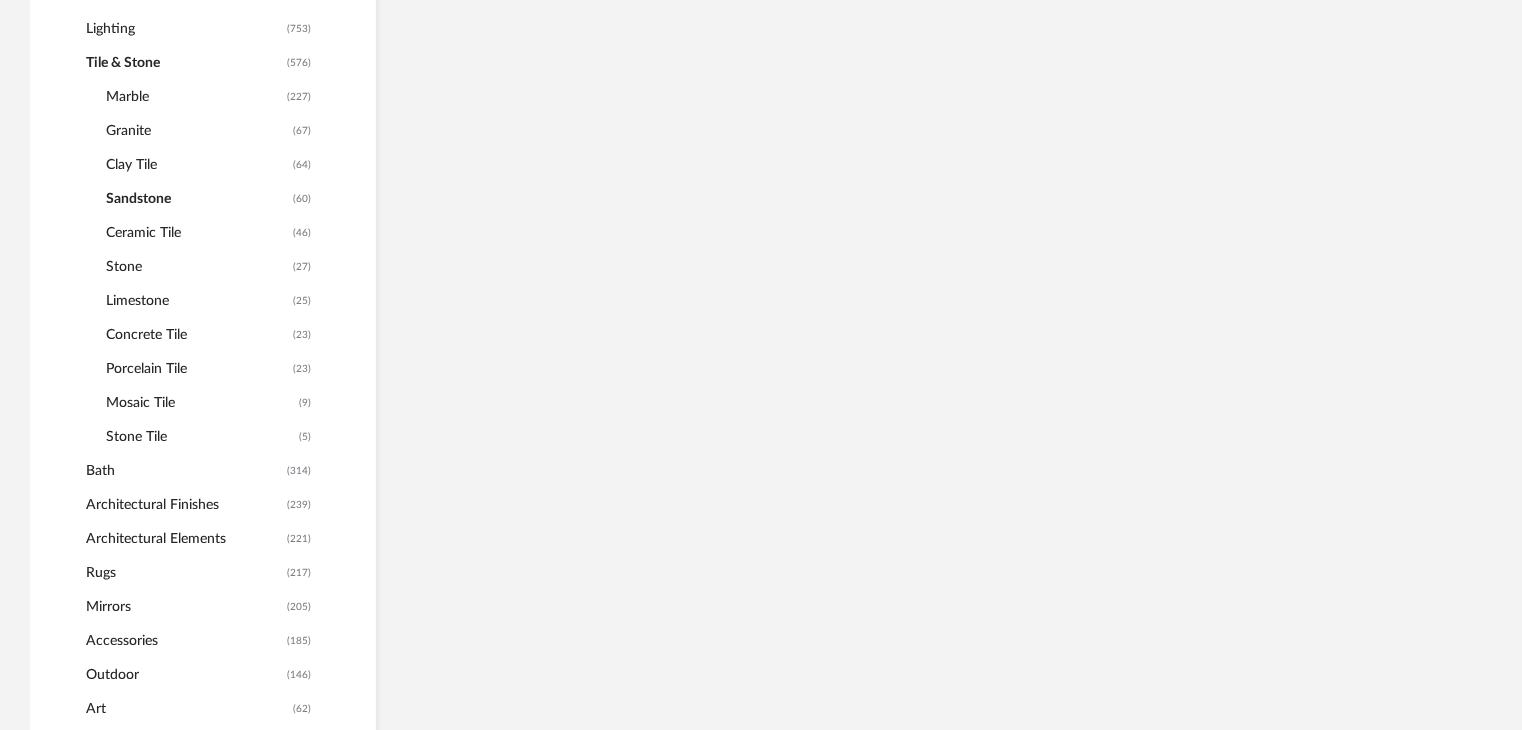 click on "Sandstone" at bounding box center [197, 199] 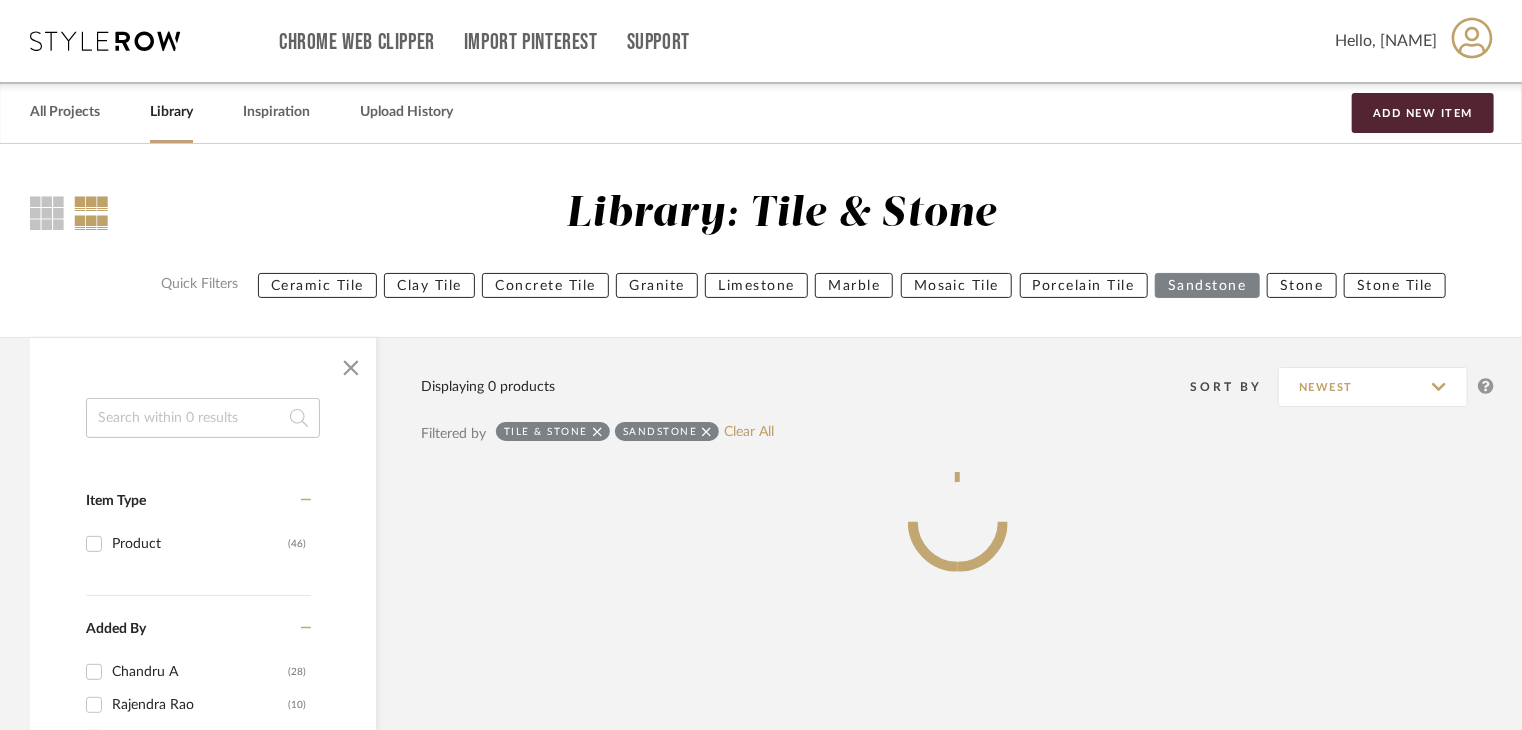 scroll, scrollTop: 0, scrollLeft: 0, axis: both 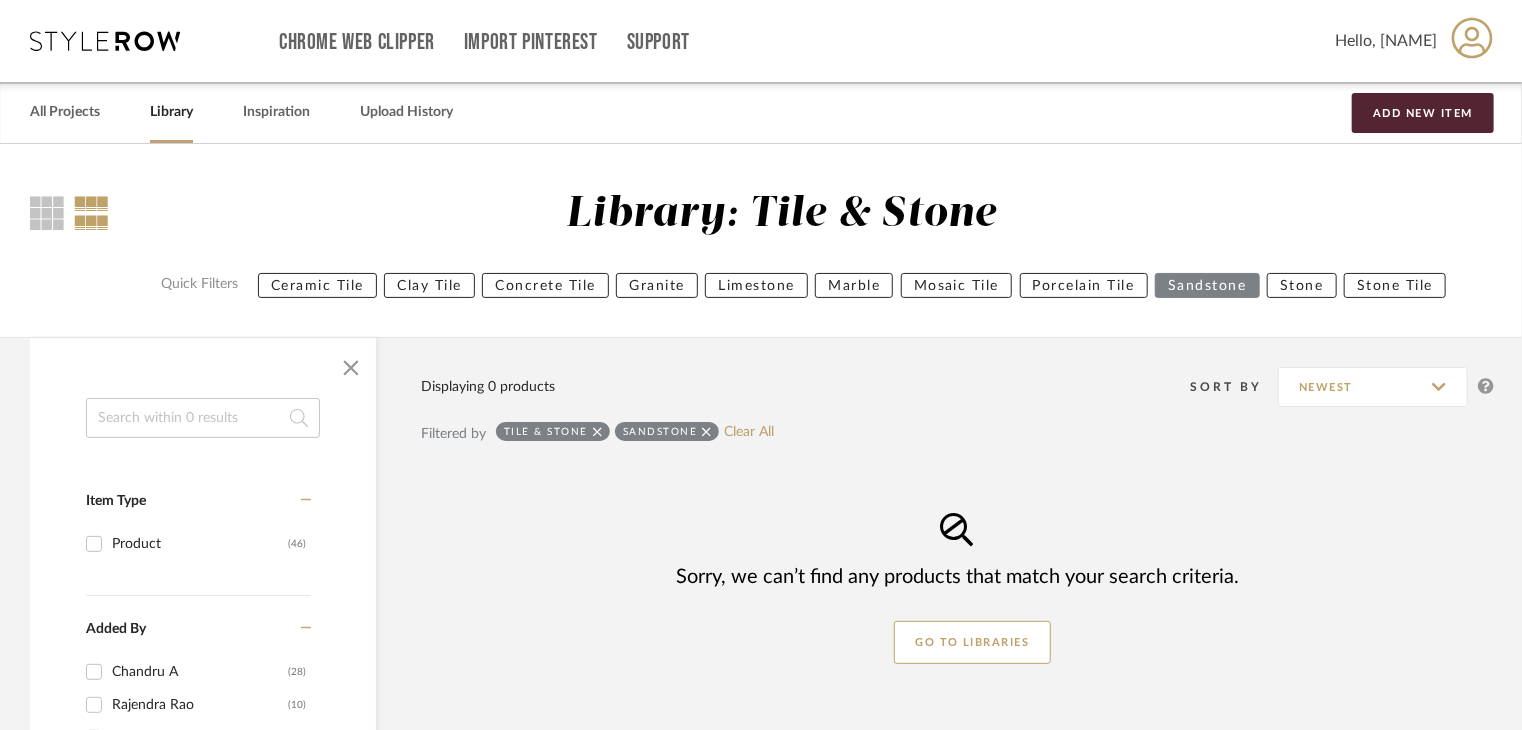 click on "Granite" at bounding box center [657, 285] 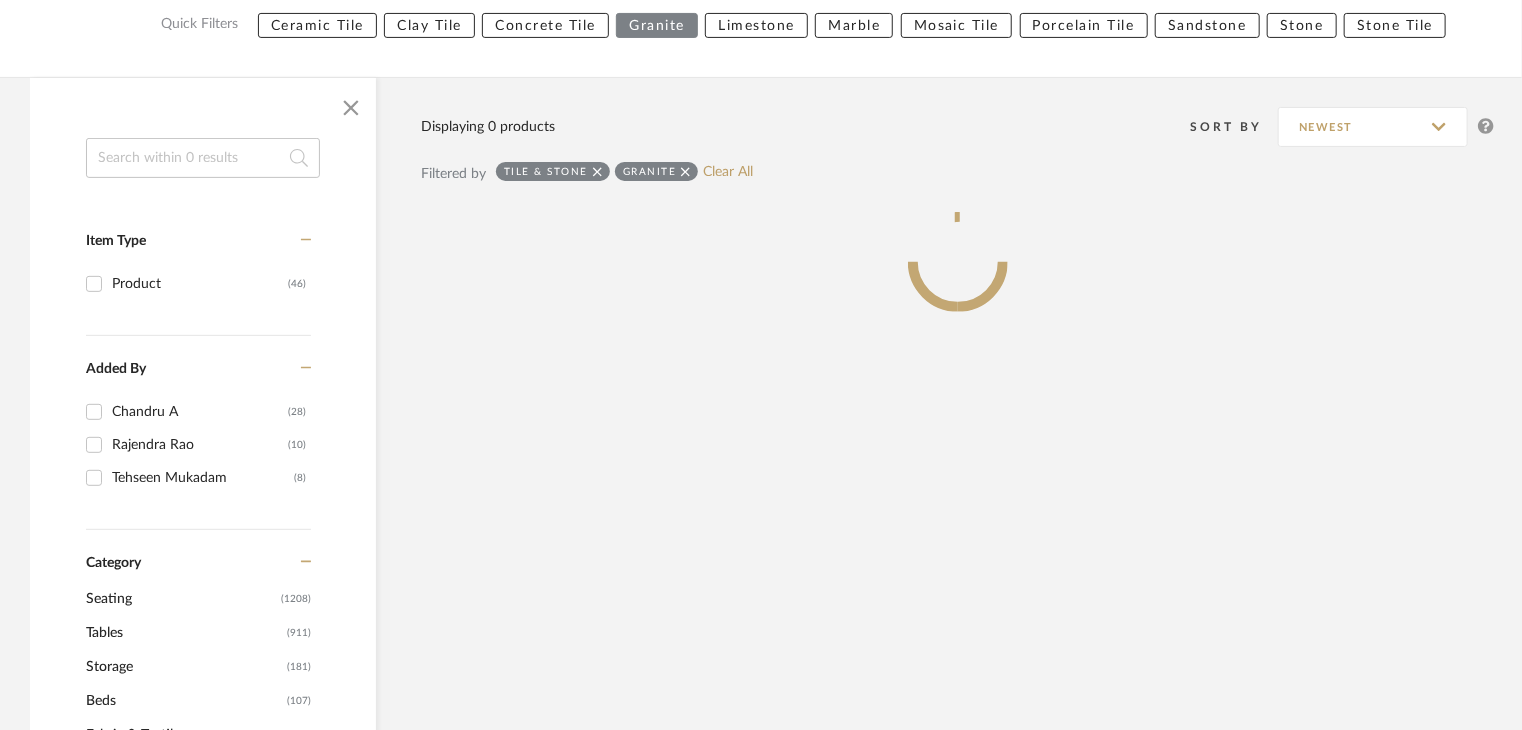 scroll, scrollTop: 0, scrollLeft: 0, axis: both 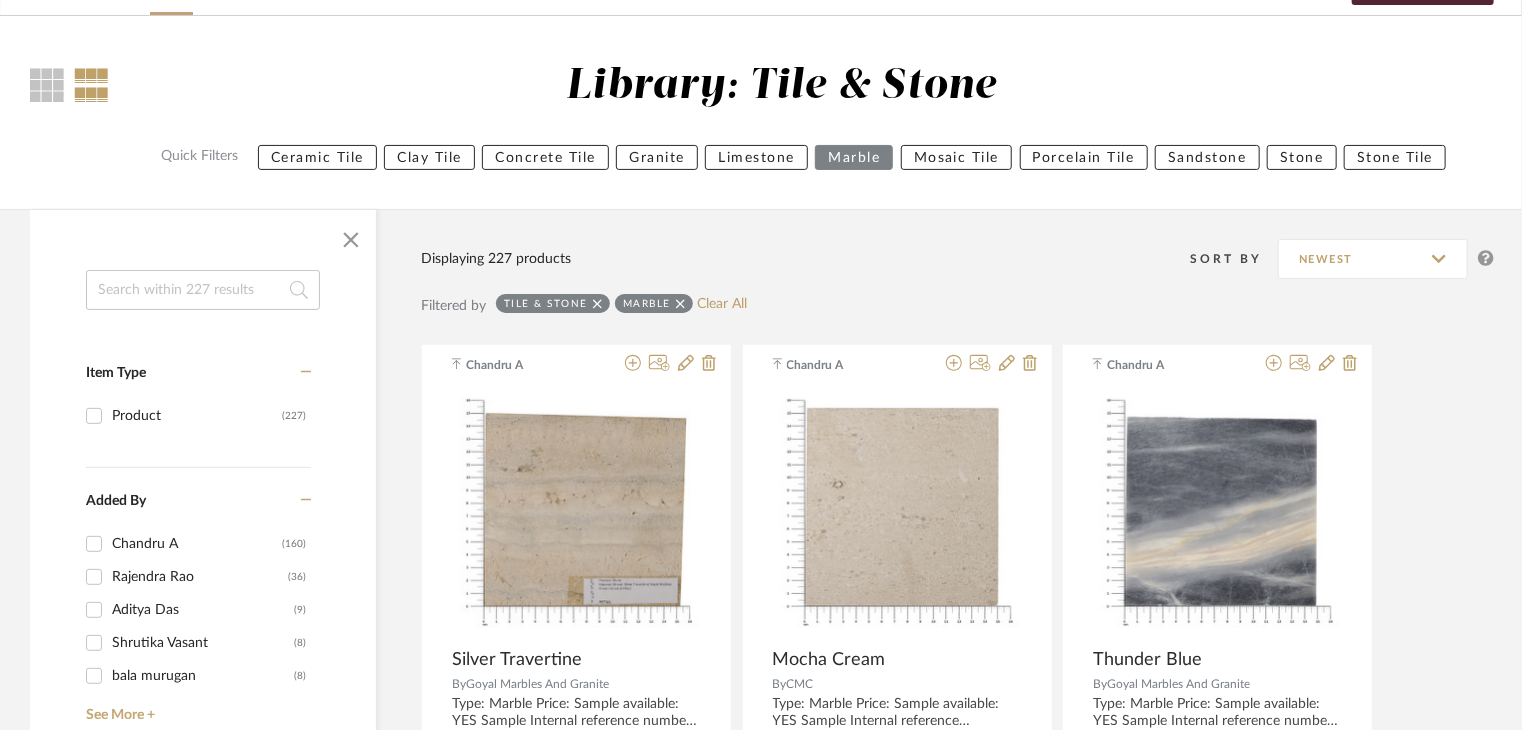 click on "Granite" at bounding box center (657, 157) 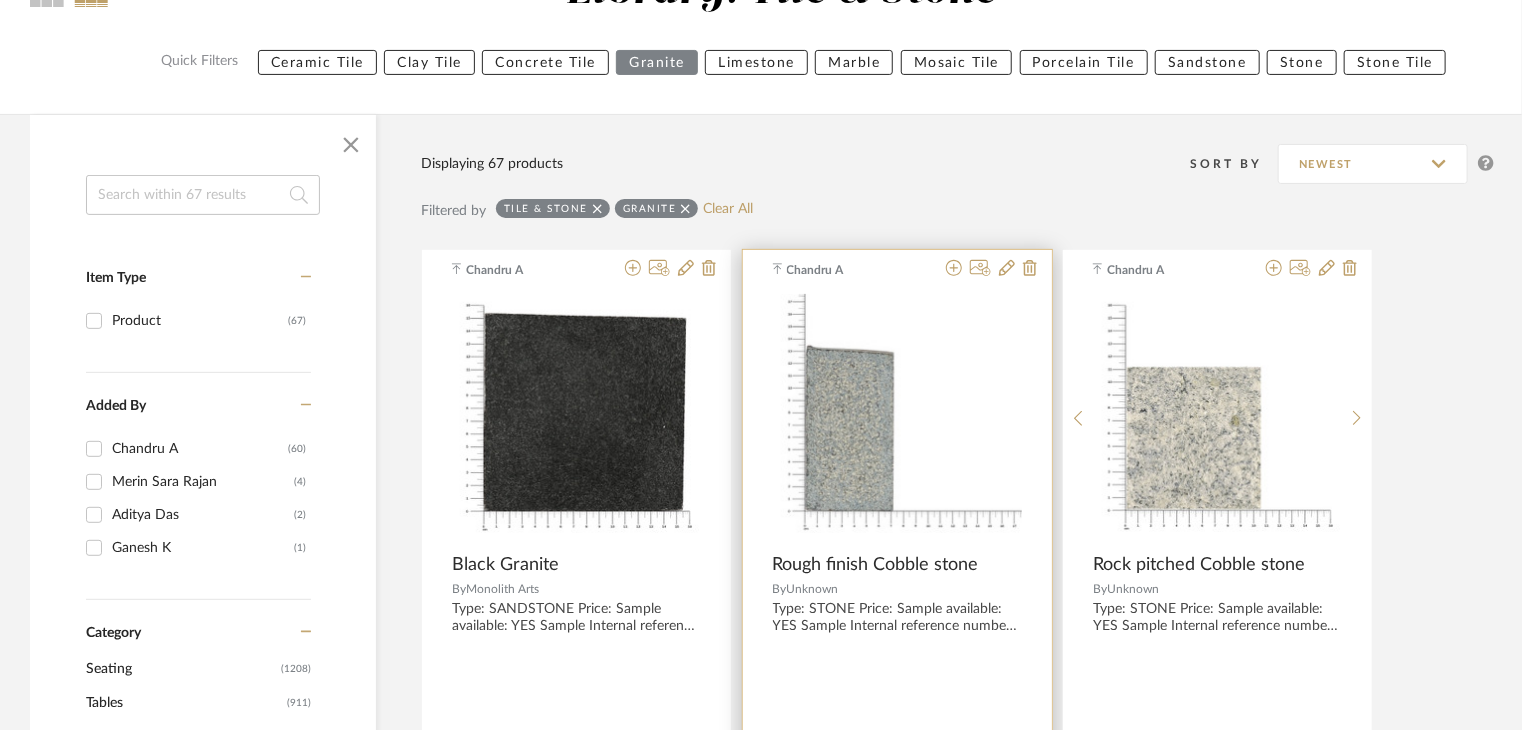 scroll, scrollTop: 224, scrollLeft: 0, axis: vertical 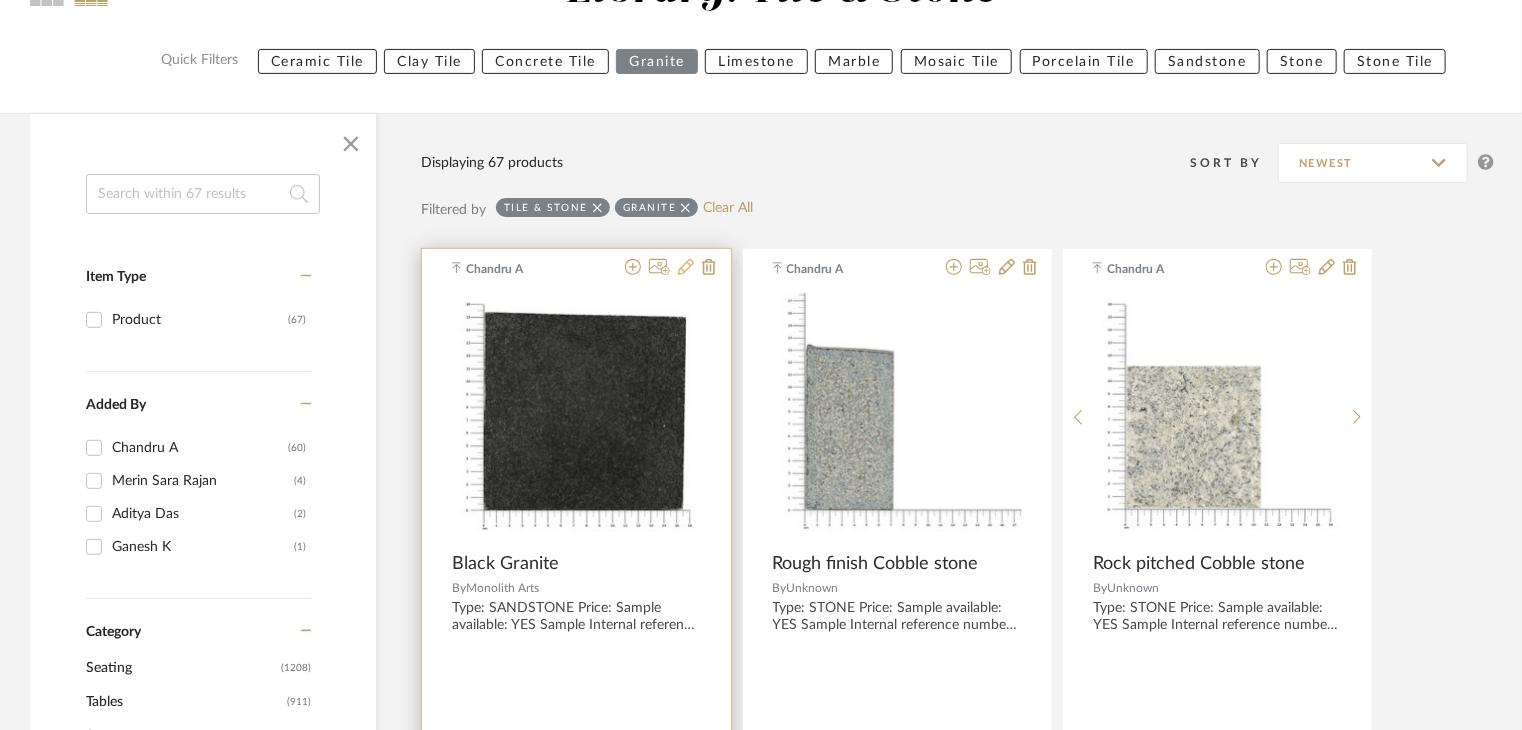 click at bounding box center (686, 267) 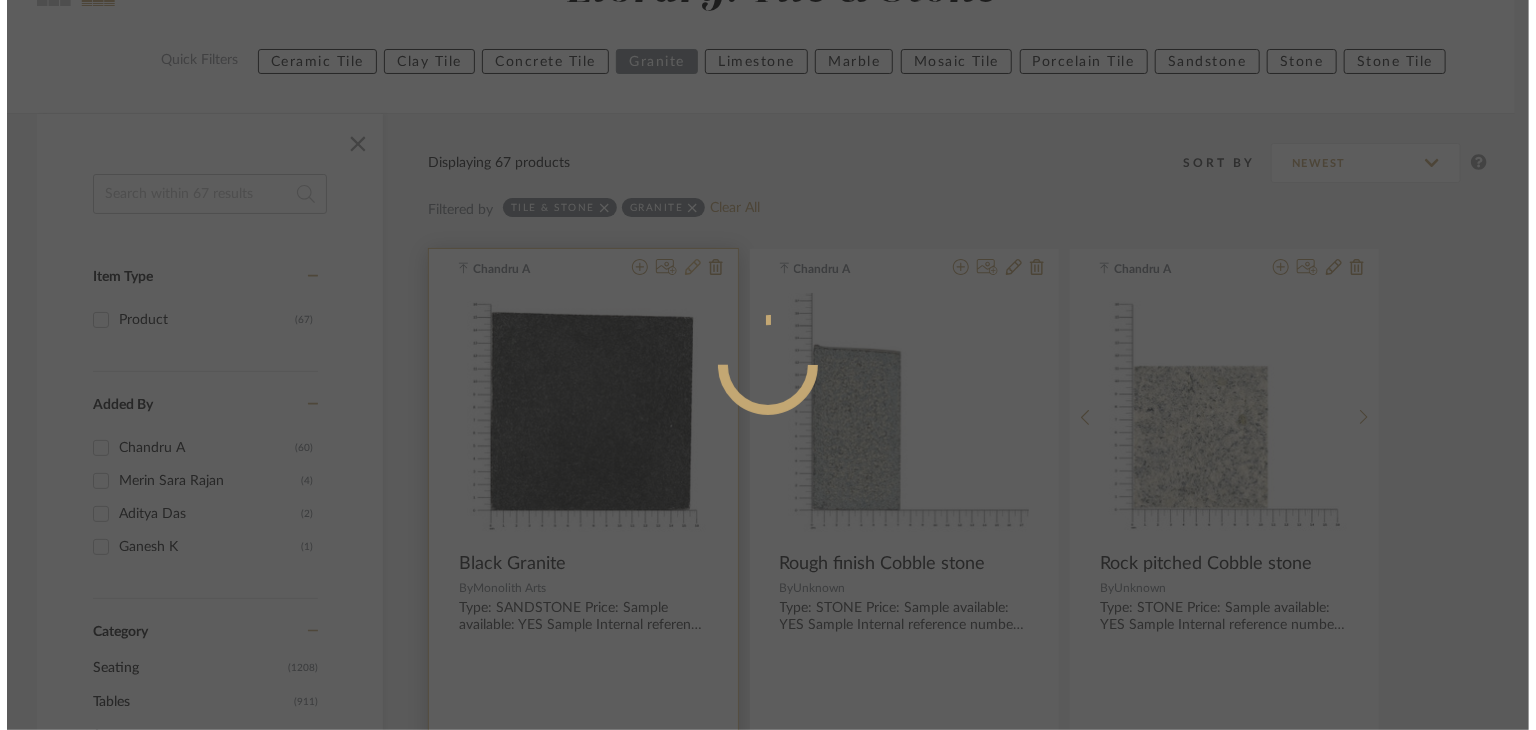 scroll, scrollTop: 0, scrollLeft: 0, axis: both 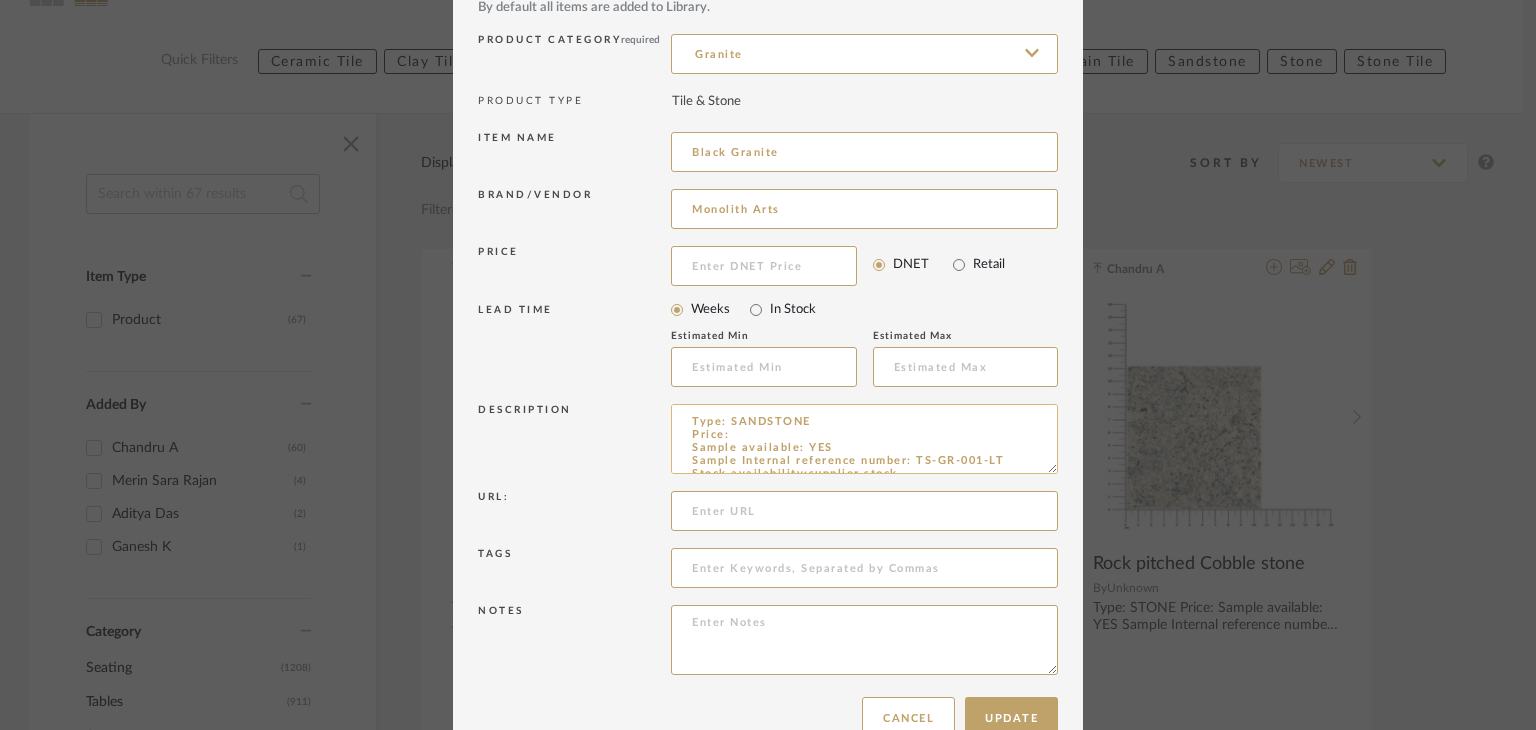 click on "Type: SANDSTONE
Price:
Sample available: YES
Sample Internal reference number: TS-GR-001-LT
Stock availability:supplier stock
Maximum slab size:
Thickness: (as mentioned)
Other available thickness: (as mentioned)
Finish: Leather
Other finishes available: (as applicable)
Installation requirements: (as applicable)
Lead time: (as applicable)
3D available: No
Product description:
Any other details:" at bounding box center [864, 439] 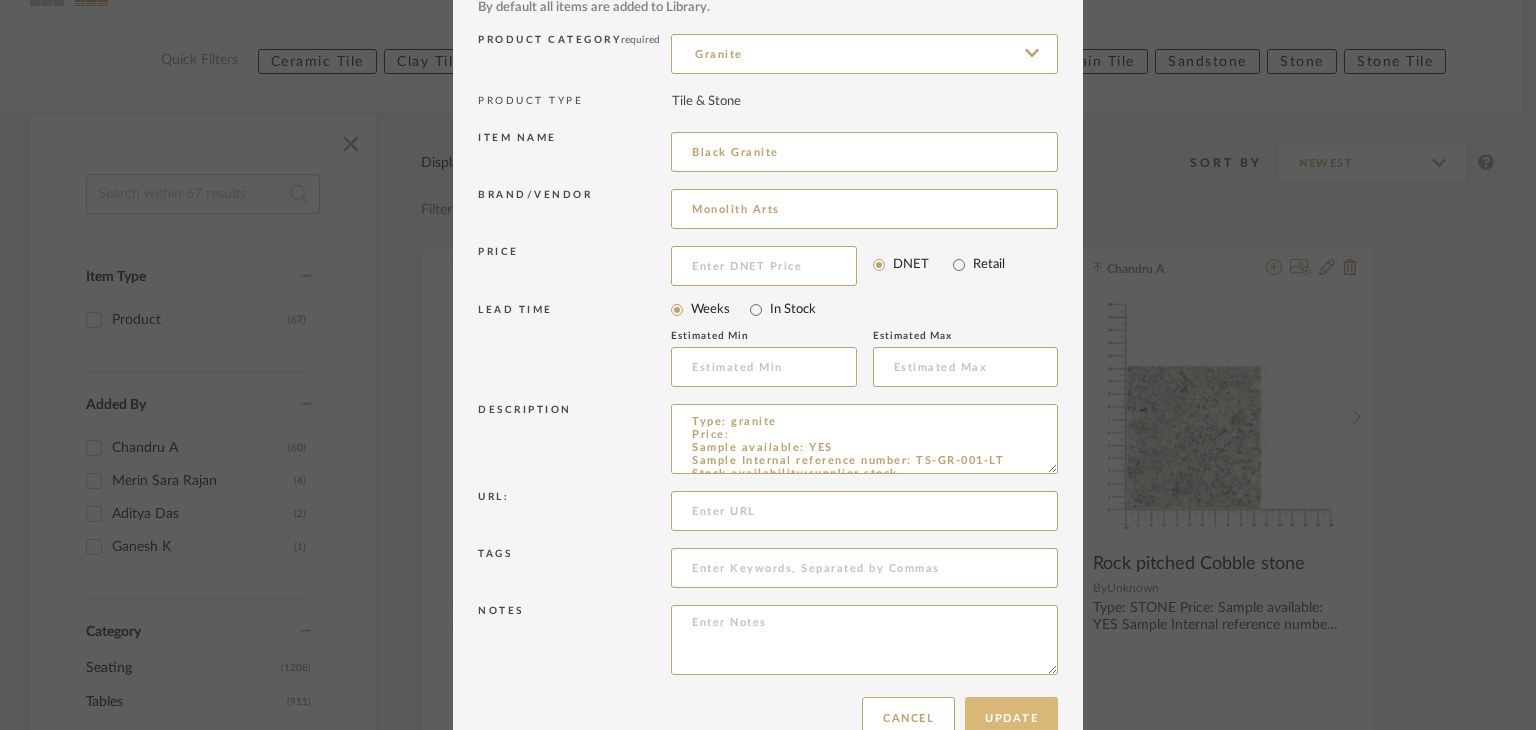 type on "Type: granite
Price:
Sample available: YES
Sample Internal reference number: TS-GR-001-LT
Stock availability:supplier stock
Maximum slab size:
Thickness: (as mentioned)
Other available thickness: (as mentioned)
Finish: Leather
Other finishes available: (as applicable)
Installation requirements: (as applicable)
Lead time: (as applicable)
3D available: No
Product description:
Any other details:" 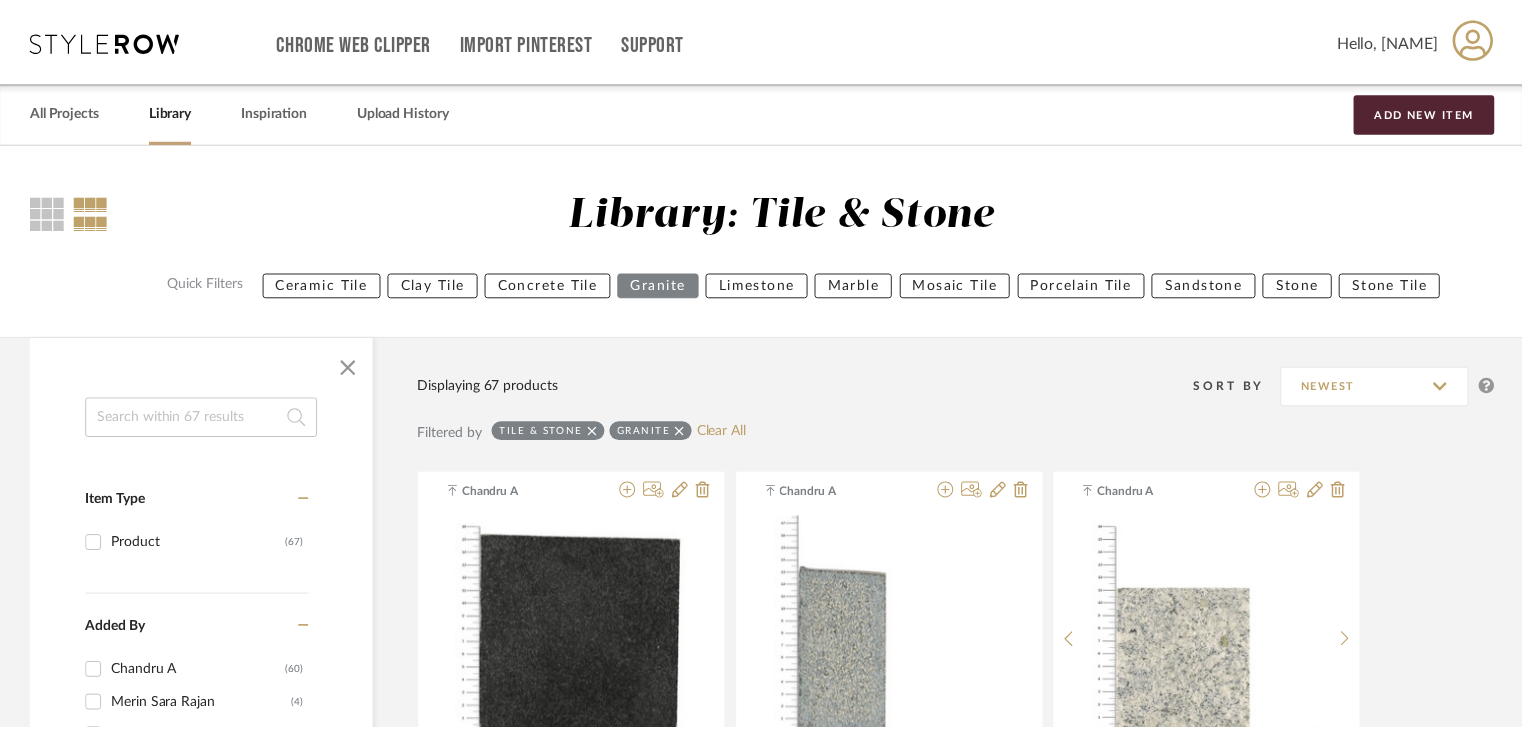 scroll, scrollTop: 224, scrollLeft: 0, axis: vertical 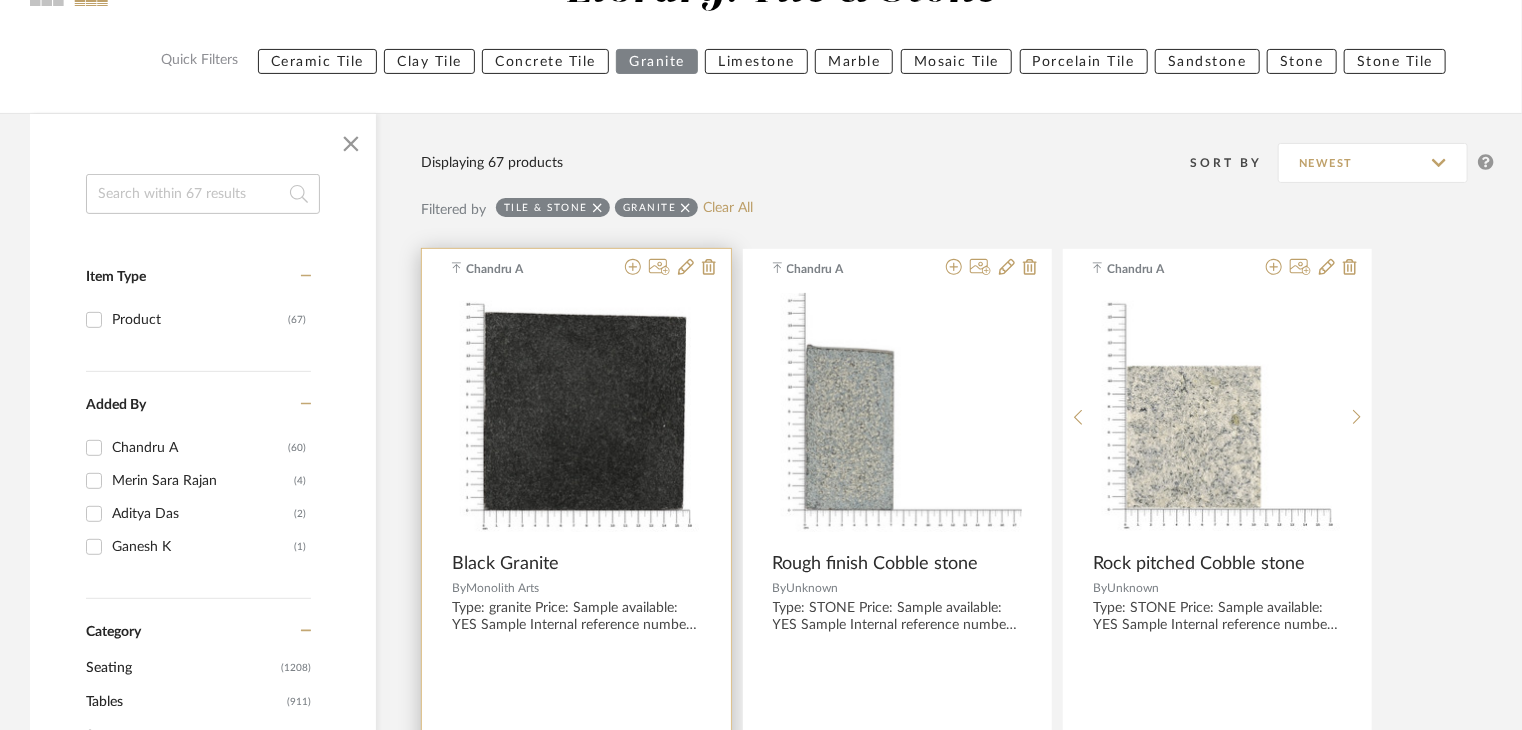 type 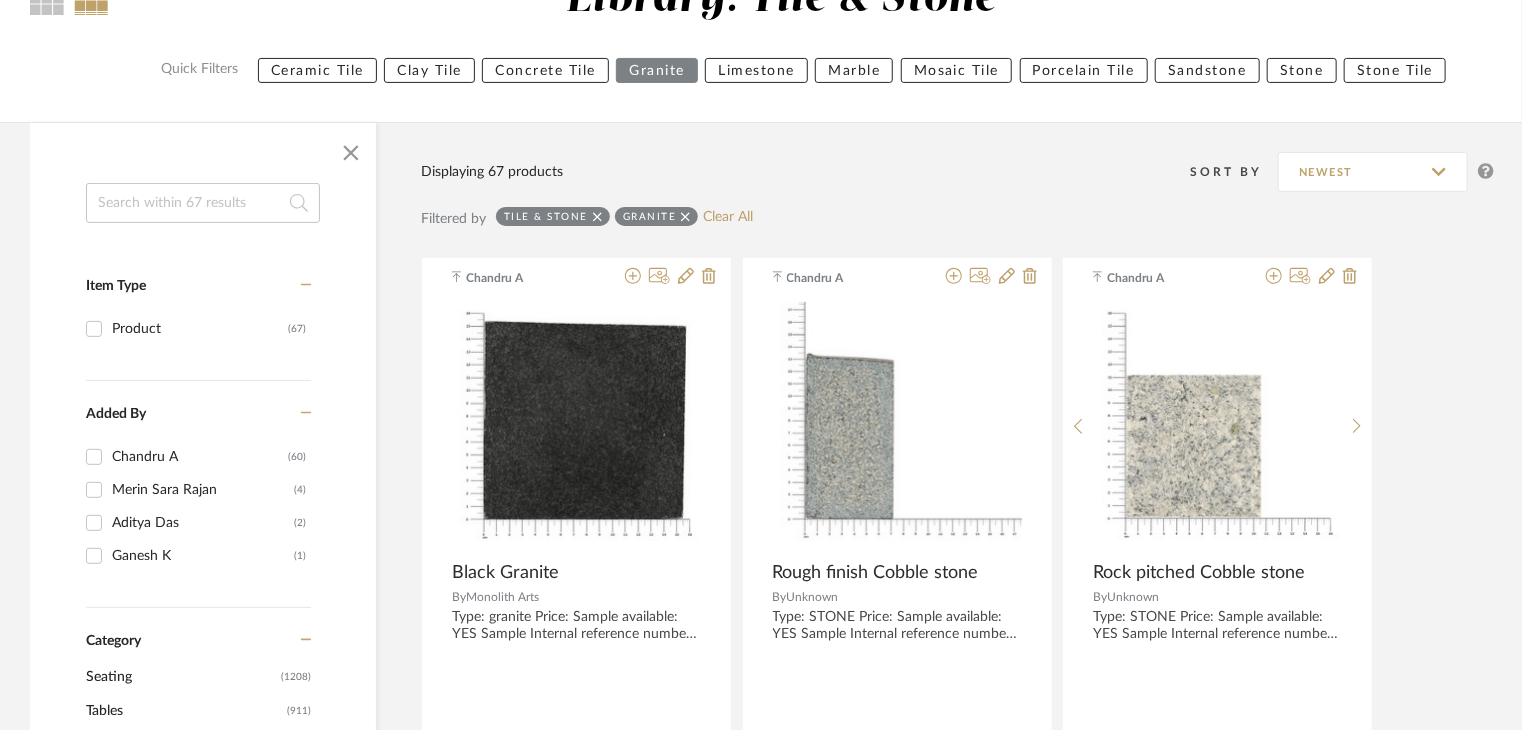 scroll, scrollTop: 0, scrollLeft: 0, axis: both 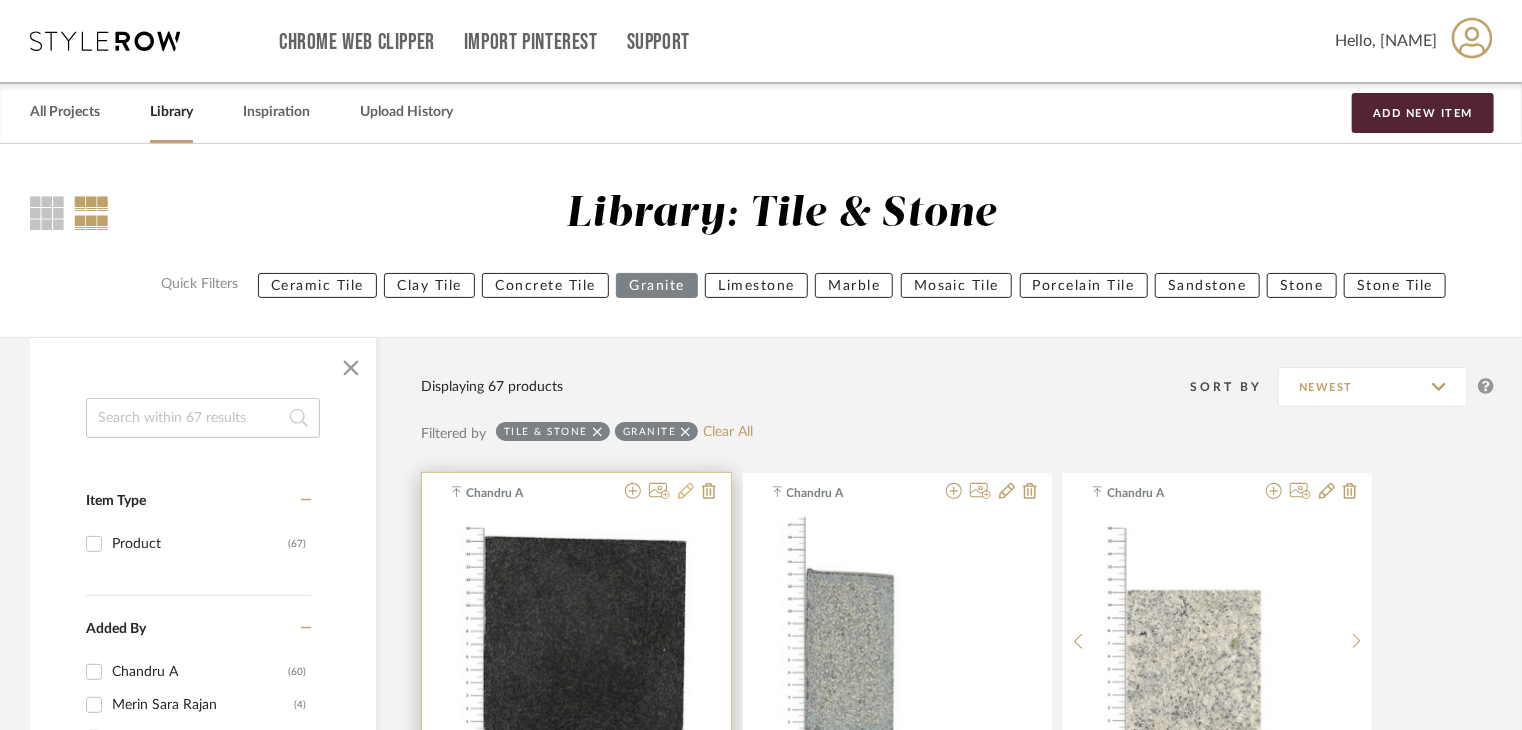 click at bounding box center (686, 491) 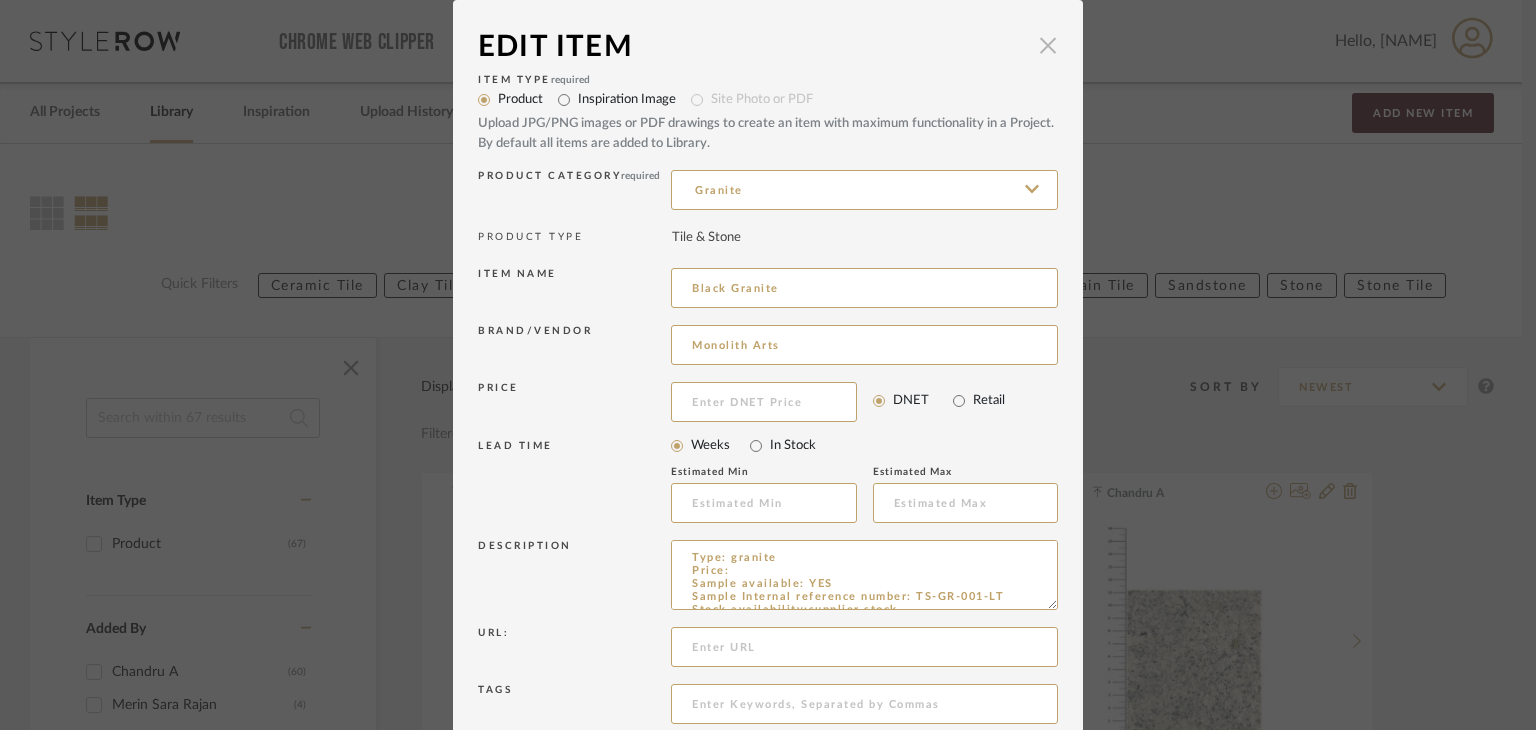 click at bounding box center [1048, 45] 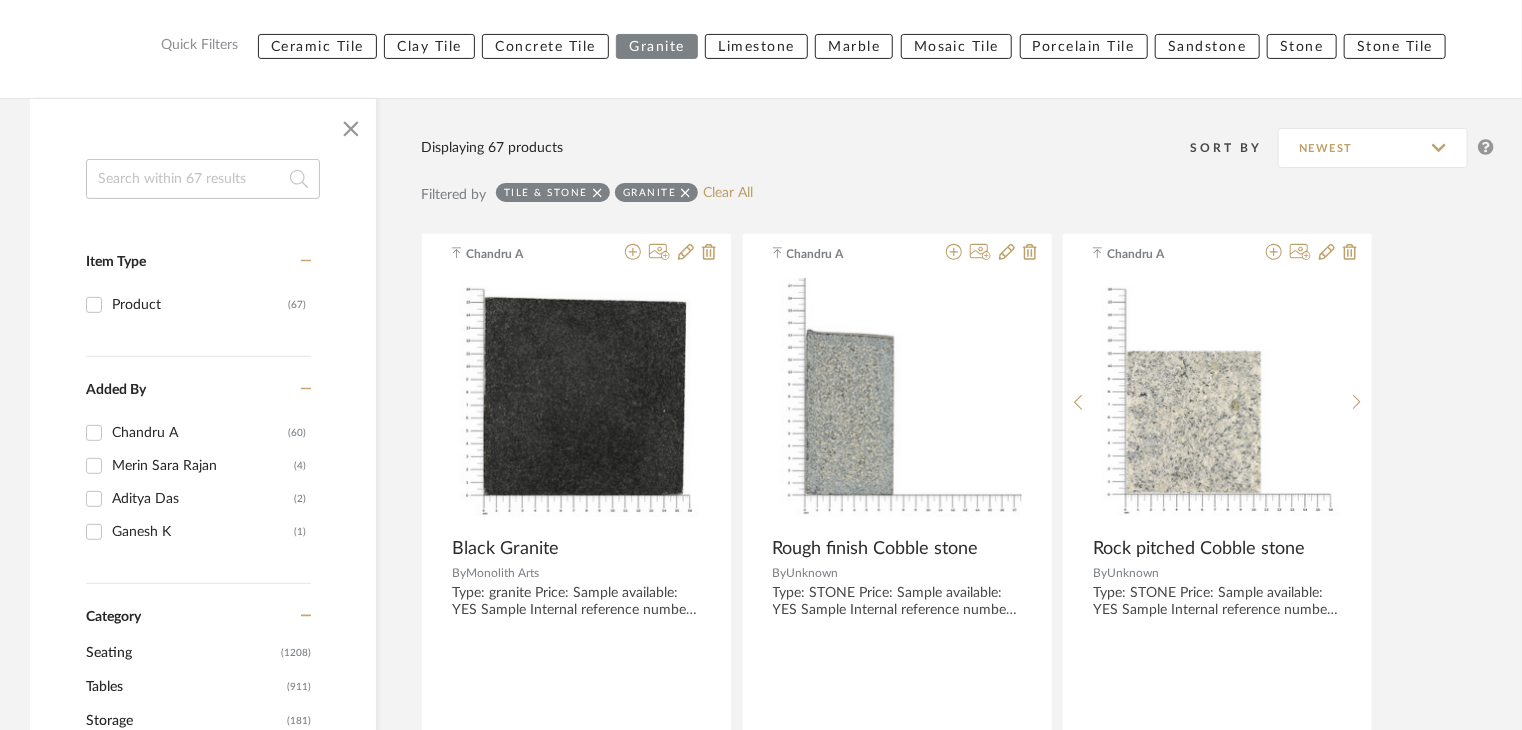 scroll, scrollTop: 275, scrollLeft: 0, axis: vertical 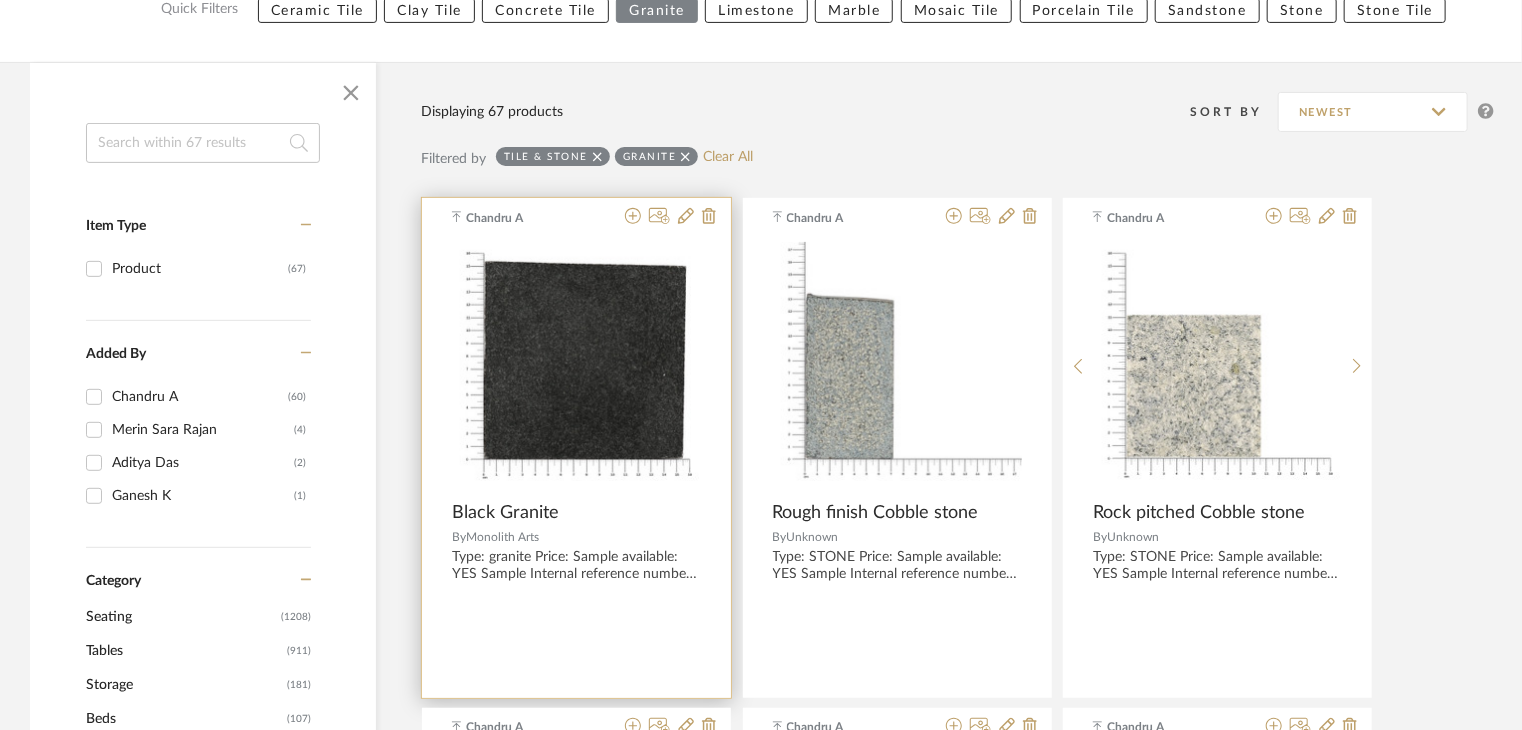 click at bounding box center (576, 366) 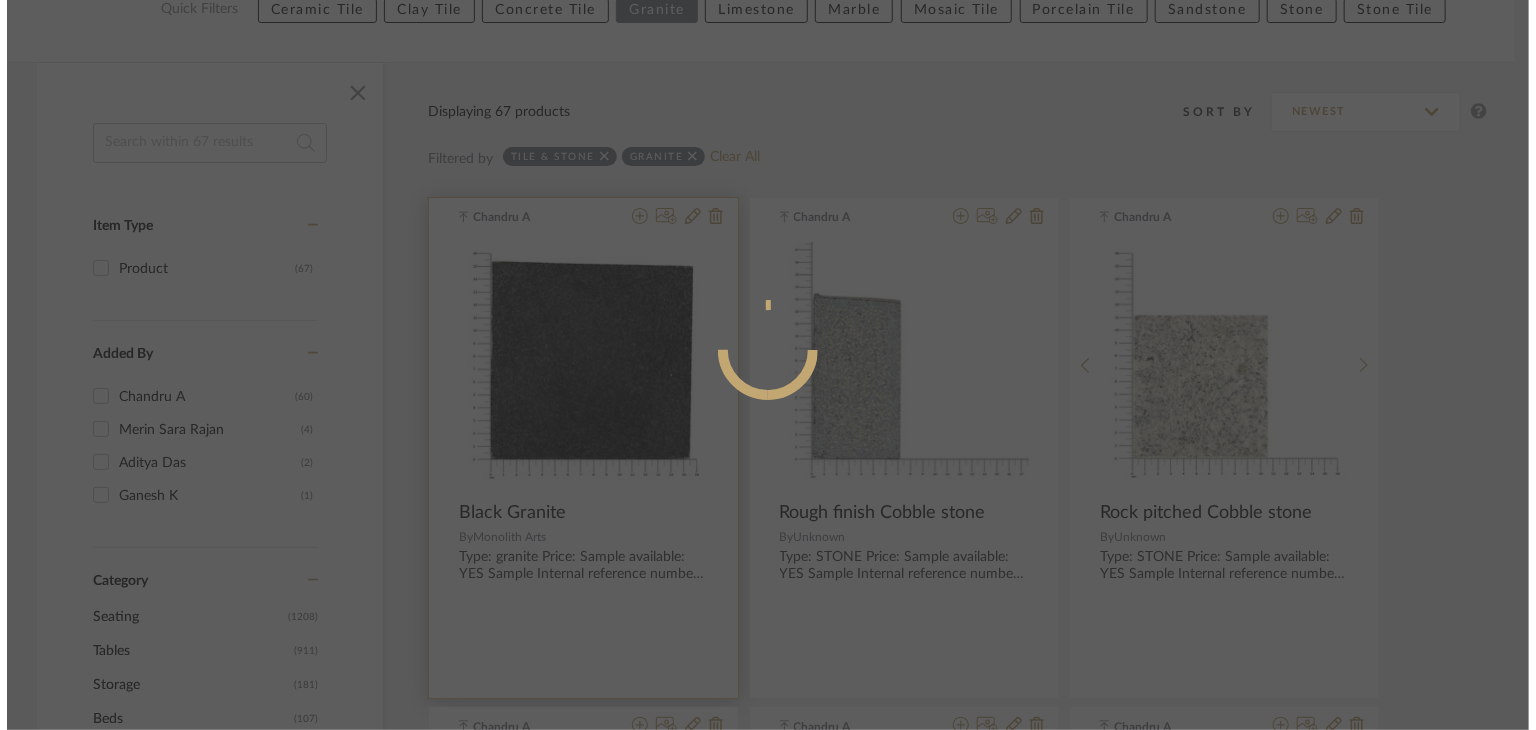 scroll, scrollTop: 0, scrollLeft: 0, axis: both 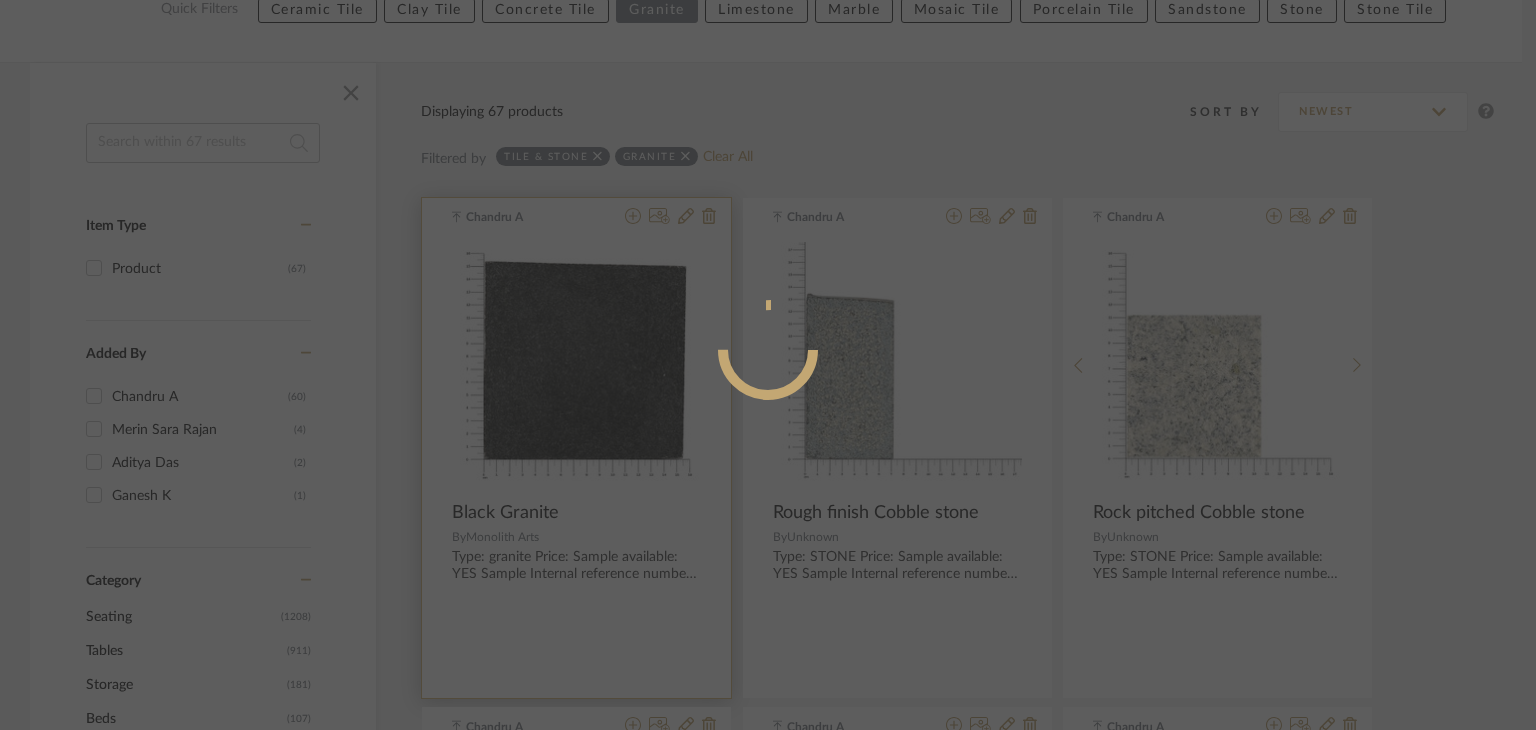 click at bounding box center (768, 350) 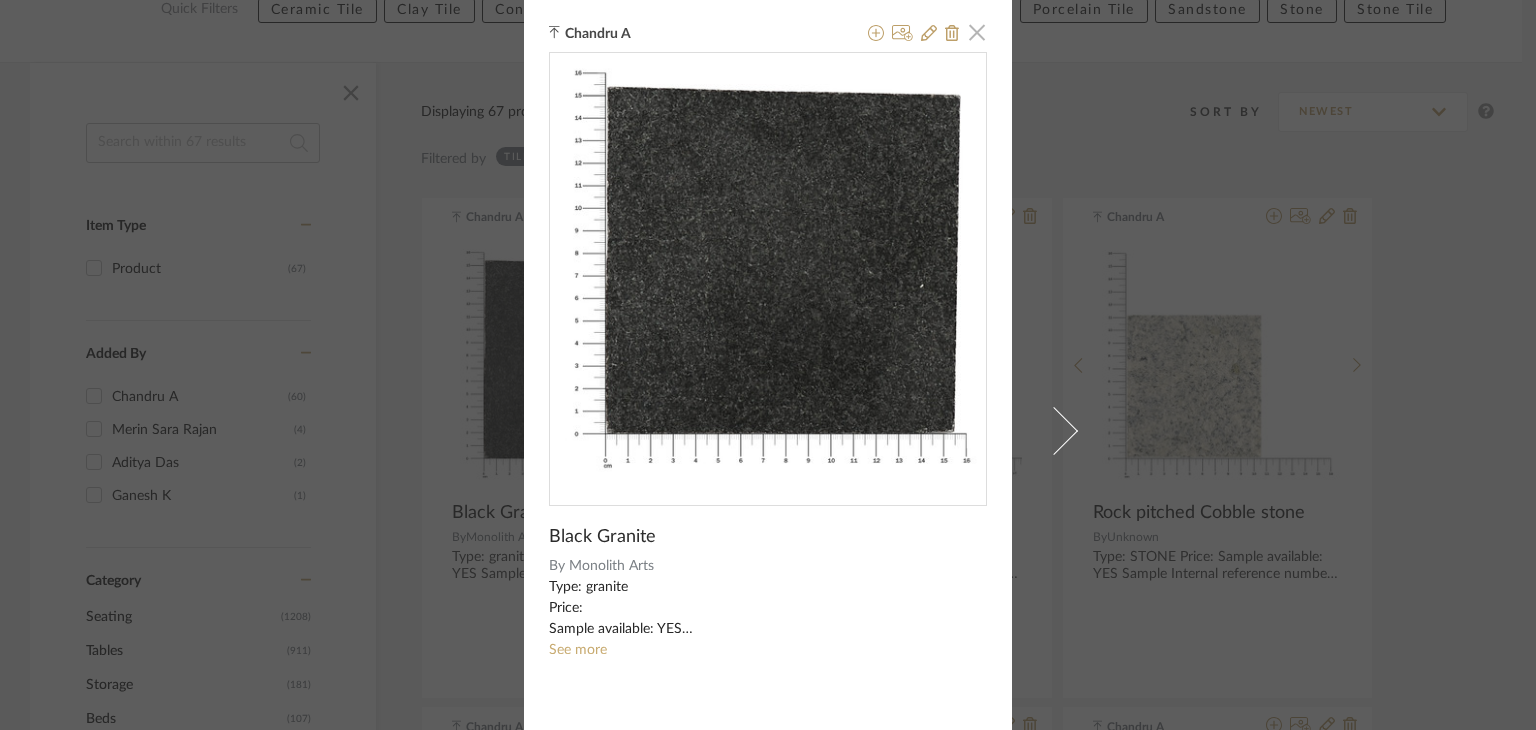 click at bounding box center (977, 32) 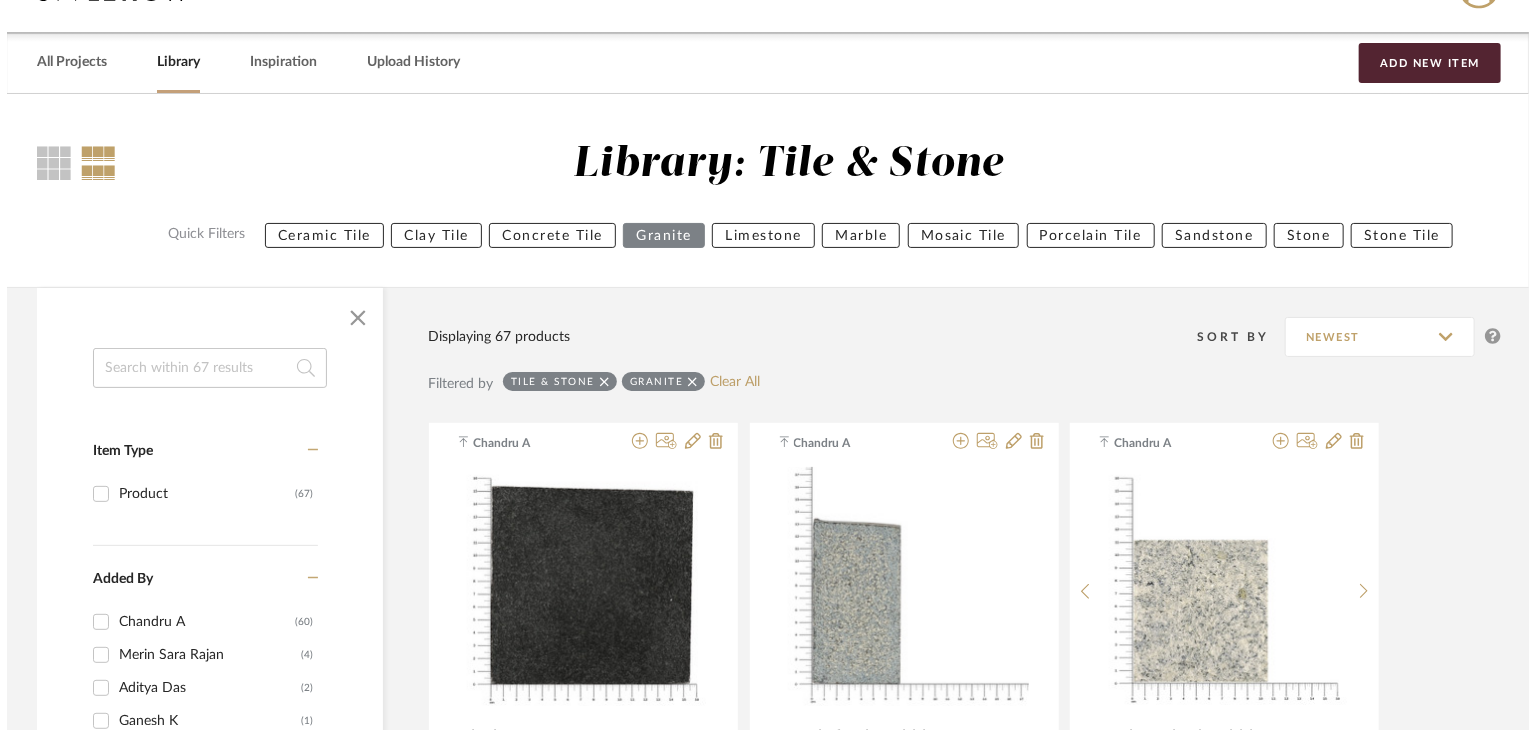 scroll, scrollTop: 0, scrollLeft: 0, axis: both 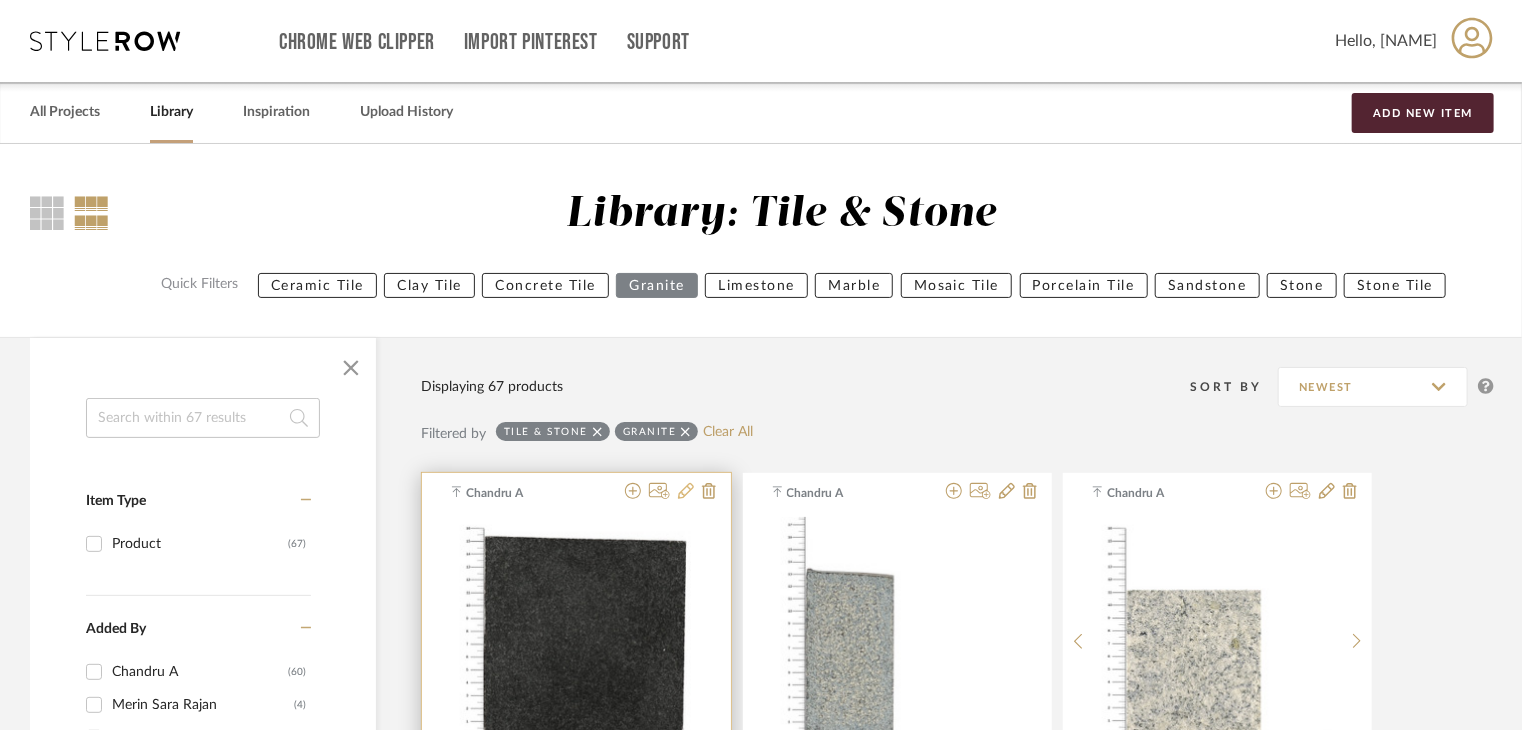 click at bounding box center [686, 491] 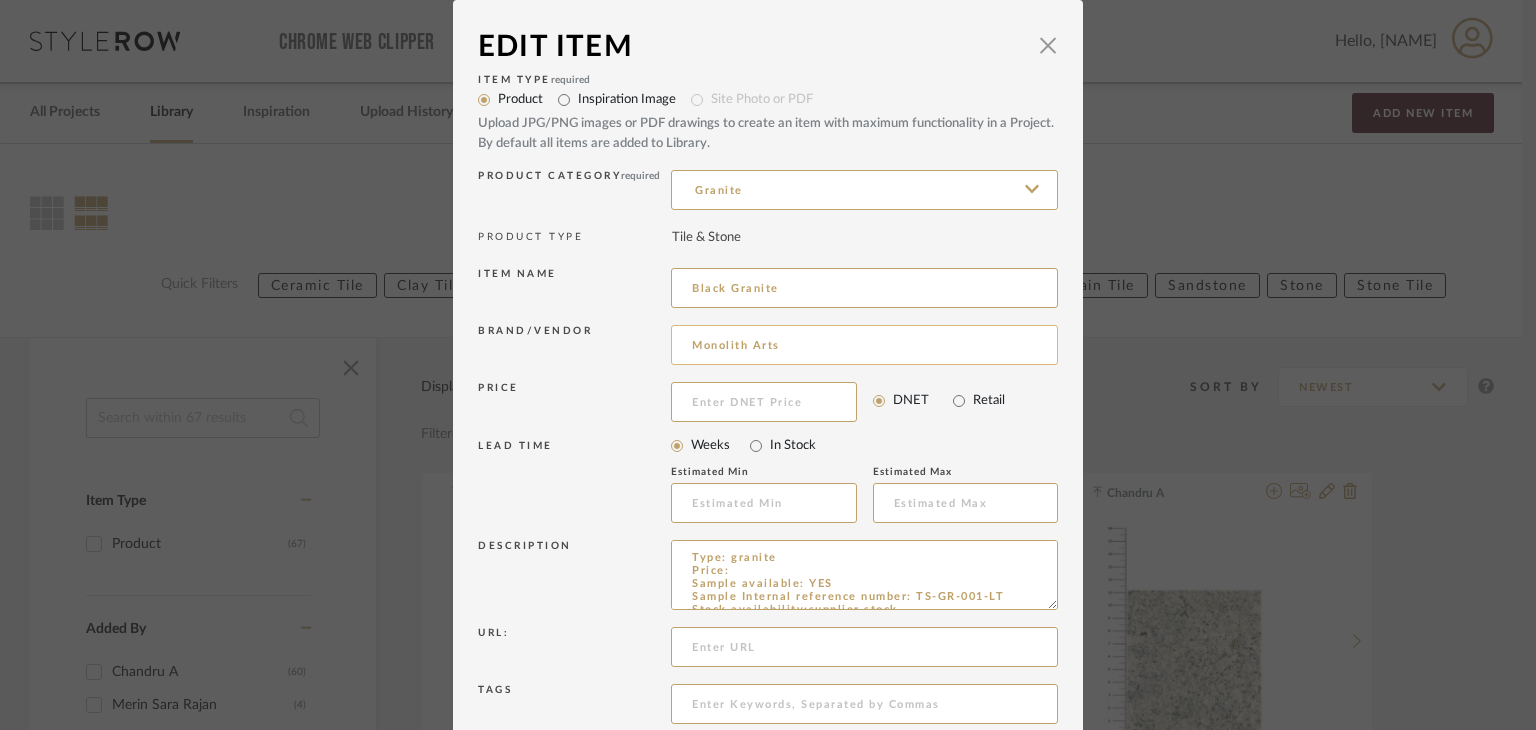 click on "Monolith Arts" at bounding box center (864, 345) 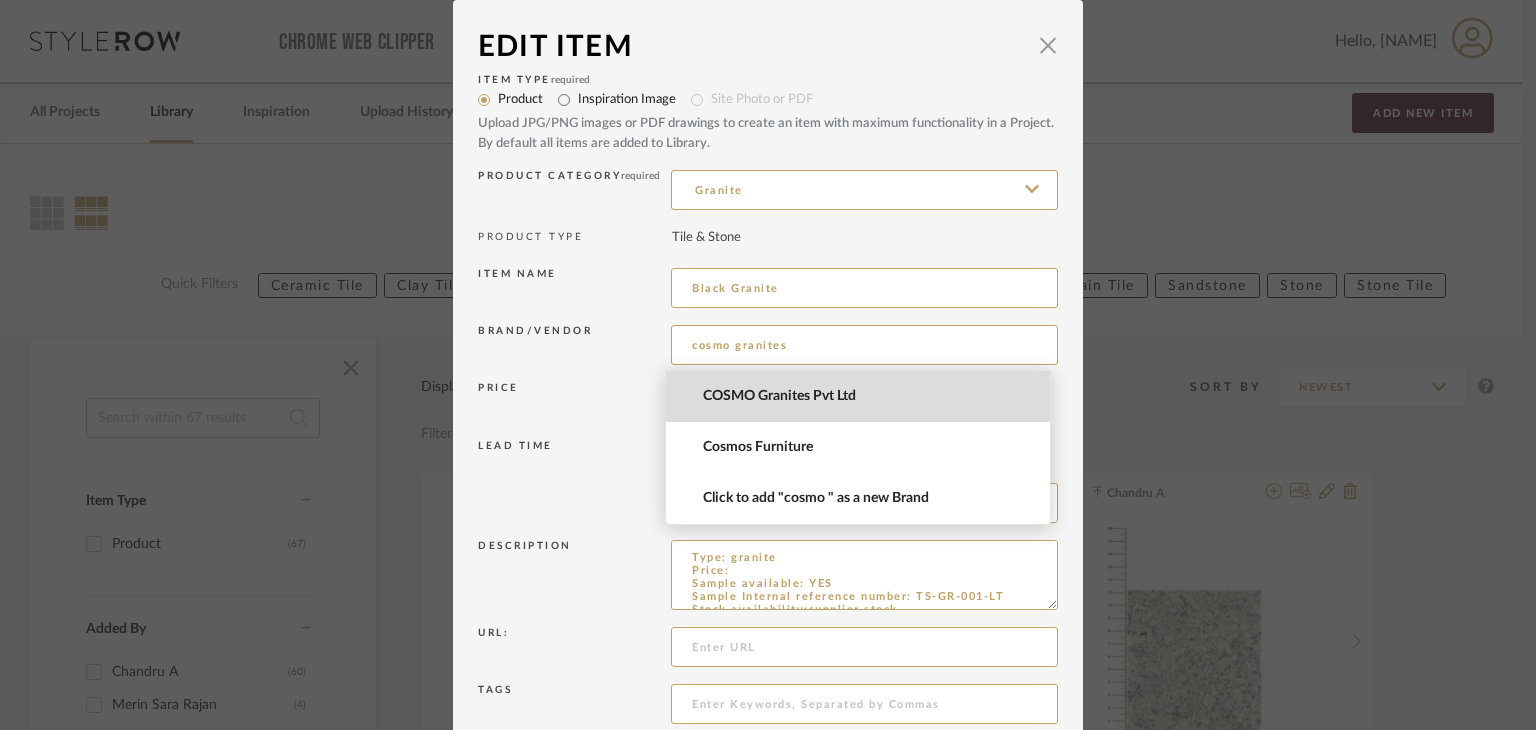 click on "Edit Item ×  Item Type  required Product Inspiration Image   Site Photo or PDF   Upload JPG/PNG images or PDF drawings to create an item with maximum functionality in a Project. By default all items are added to Library.   Product Category  required Granite  PRODUCT TYPE  Tile & Stone  Item name  Black Granite  Brand/Vendor  cosmo granites  Price  DNET  Retail   LEAD TIME  Weeks In Stock  Estimated Min   Estimated Max   Description  Type: granite
Price:
Sample available: YES
Sample Internal reference number: TS-GR-001-LT
Stock availability:supplier stock
Maximum slab size:
Thickness: (as mentioned)
Other available thickness: (as mentioned)
Finish: Leather
Other finishes available: (as applicable)
Installation requirements: (as applicable)
Lead time: (as applicable)
3D available: No
Product description:
Any other details:  Url:   Tags   Notes   Update  Cancel  COSMO Granites Pvt Ltd   Cosmos Furniture   Click to add "cosmo " as a new Brand" at bounding box center (768, 365) 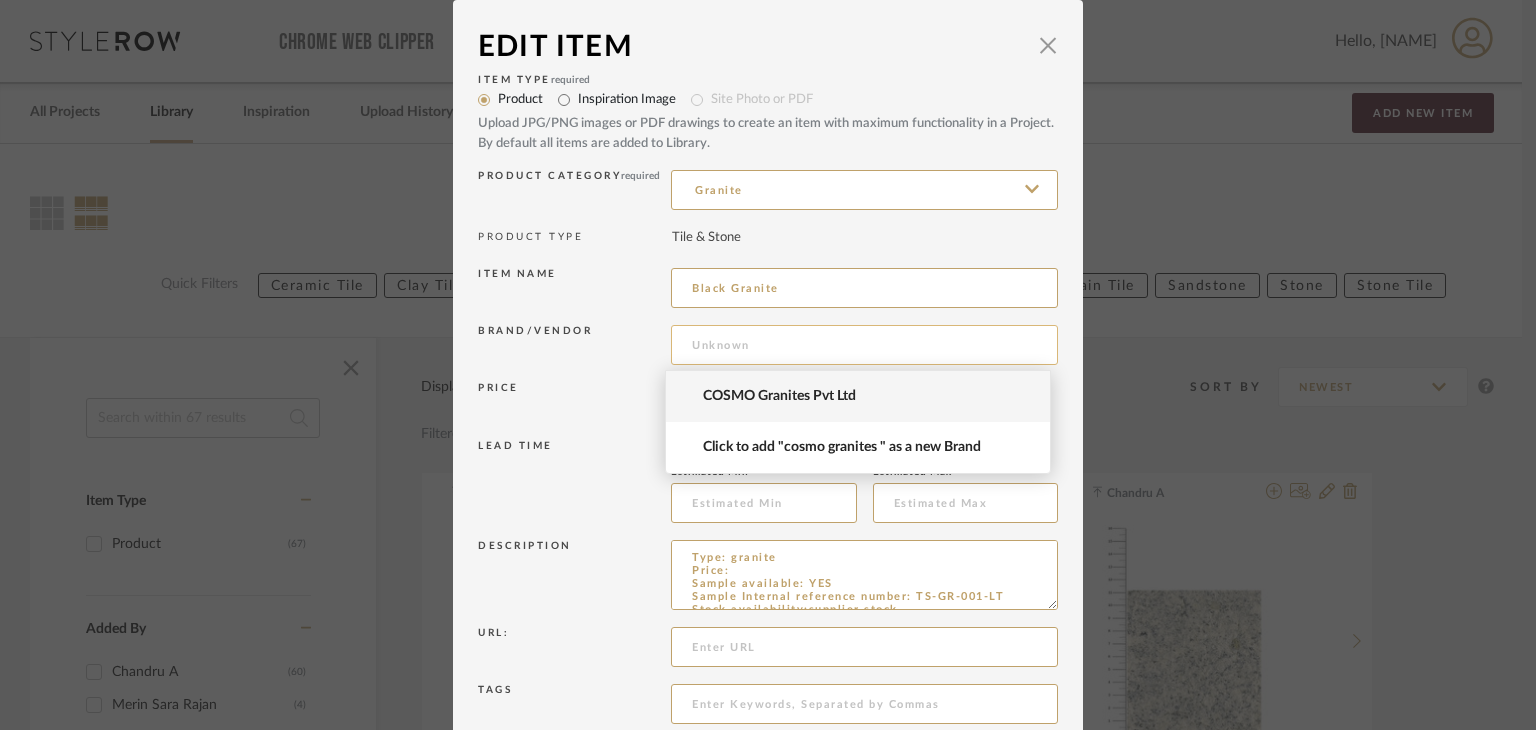 click at bounding box center [864, 345] 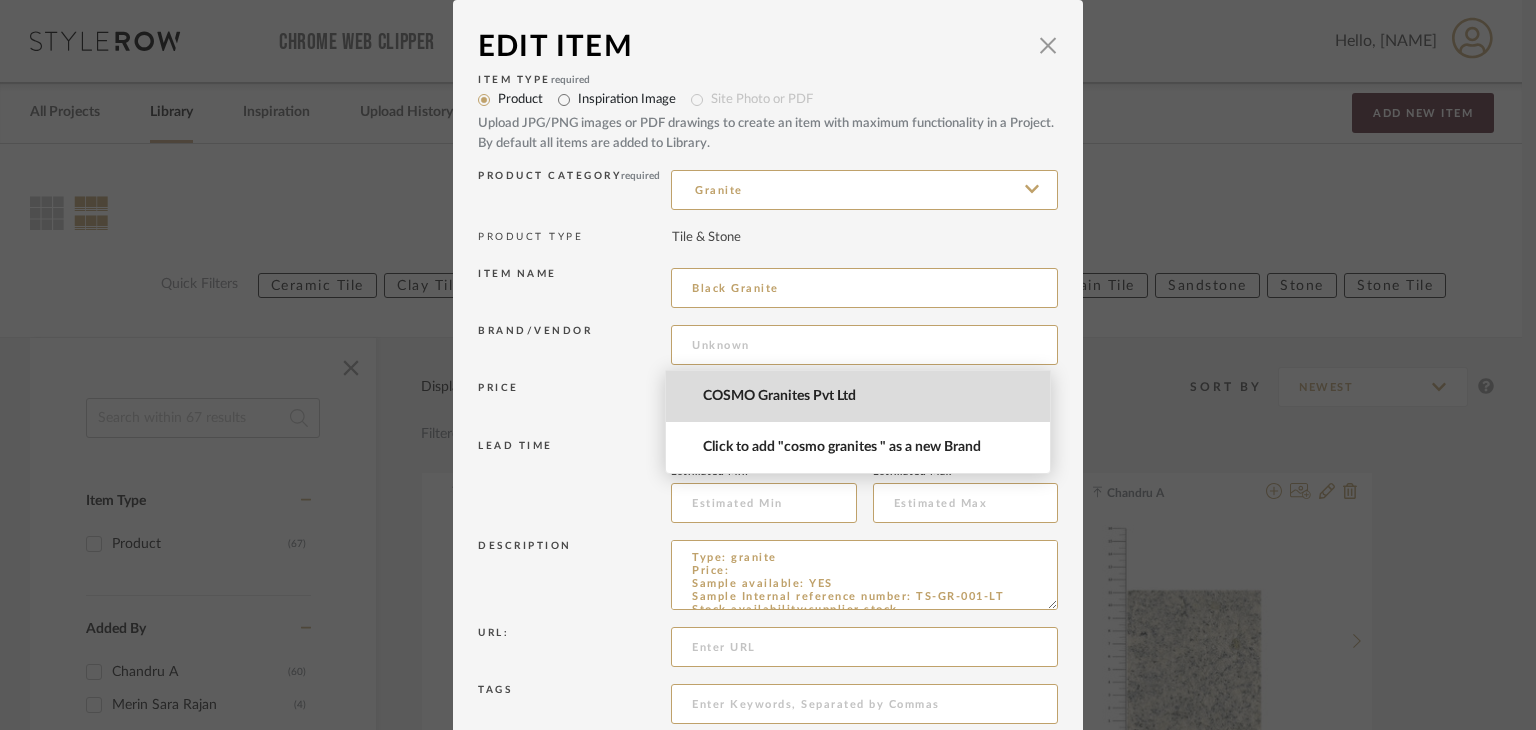 click on "Edit Item ×  Item Type  required Product Inspiration Image   Site Photo or PDF   Upload JPG/PNG images or PDF drawings to create an item with maximum functionality in a Project. By default all items are added to Library.   Product Category  required Granite  PRODUCT TYPE  Tile & Stone  Item name  Black Granite  Brand/Vendor   Price  DNET  Retail   LEAD TIME  Weeks In Stock  Estimated Min   Estimated Max   Description  Type: granite
Price:
Sample available: YES
Sample Internal reference number: TS-GR-001-LT
Stock availability:supplier stock
Maximum slab size:
Thickness: (as mentioned)
Other available thickness: (as mentioned)
Finish: Leather
Other finishes available: (as applicable)
Installation requirements: (as applicable)
Lead time: (as applicable)
3D available: No
Product description:
Any other details:  Url:   Tags   Notes   Update  Cancel  COSMO Granites Pvt Ltd   Click to add "cosmo granites " as a new Brand" at bounding box center (768, 365) 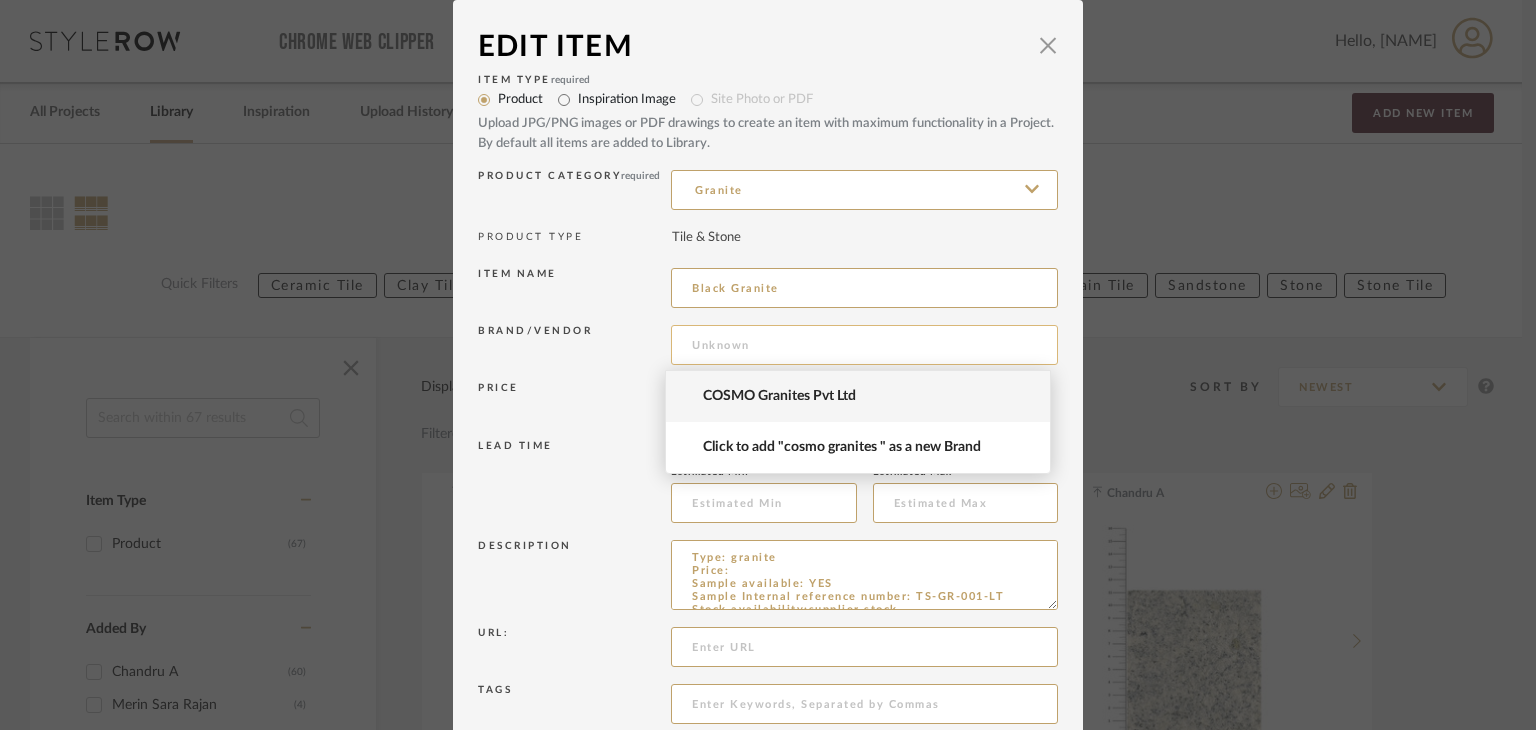 click at bounding box center [864, 345] 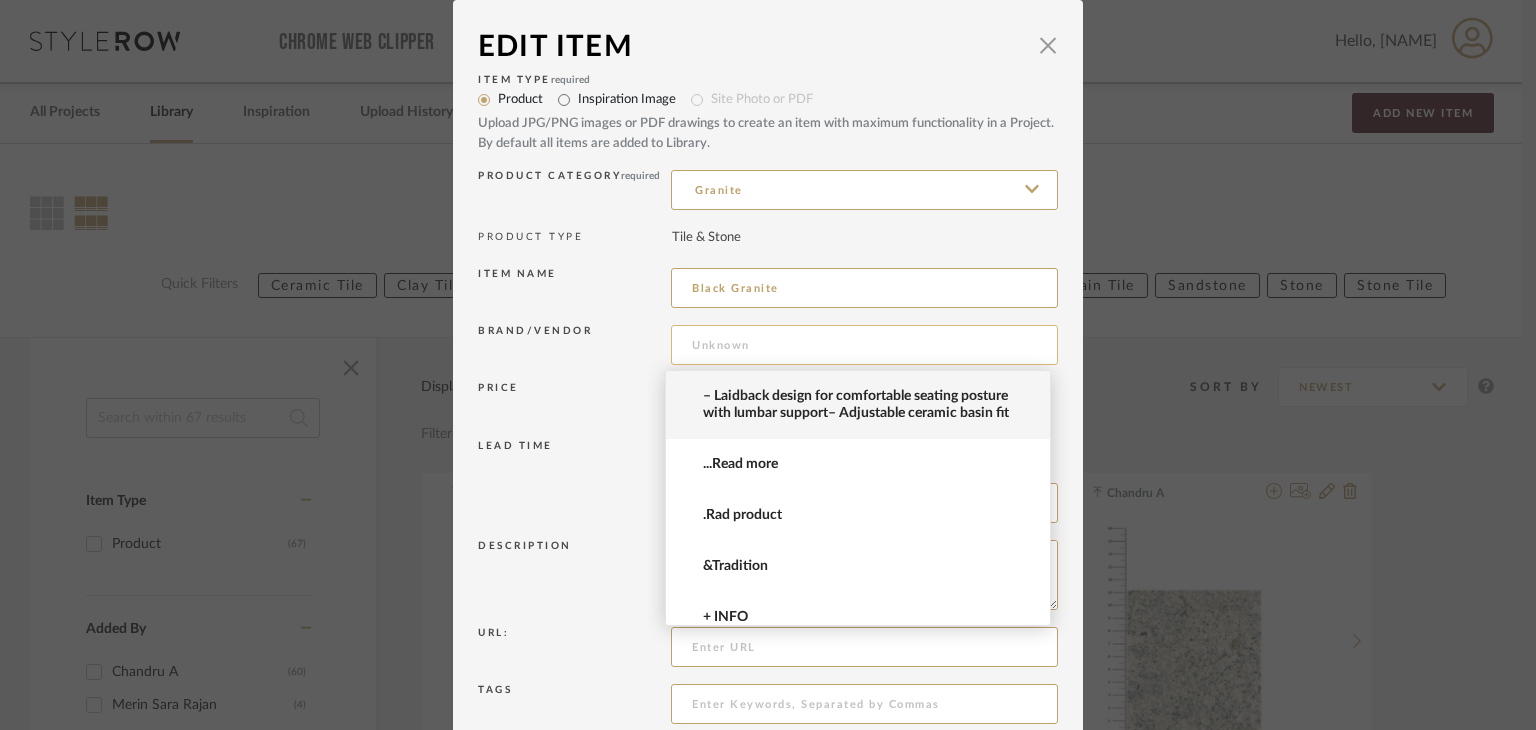 click at bounding box center (864, 345) 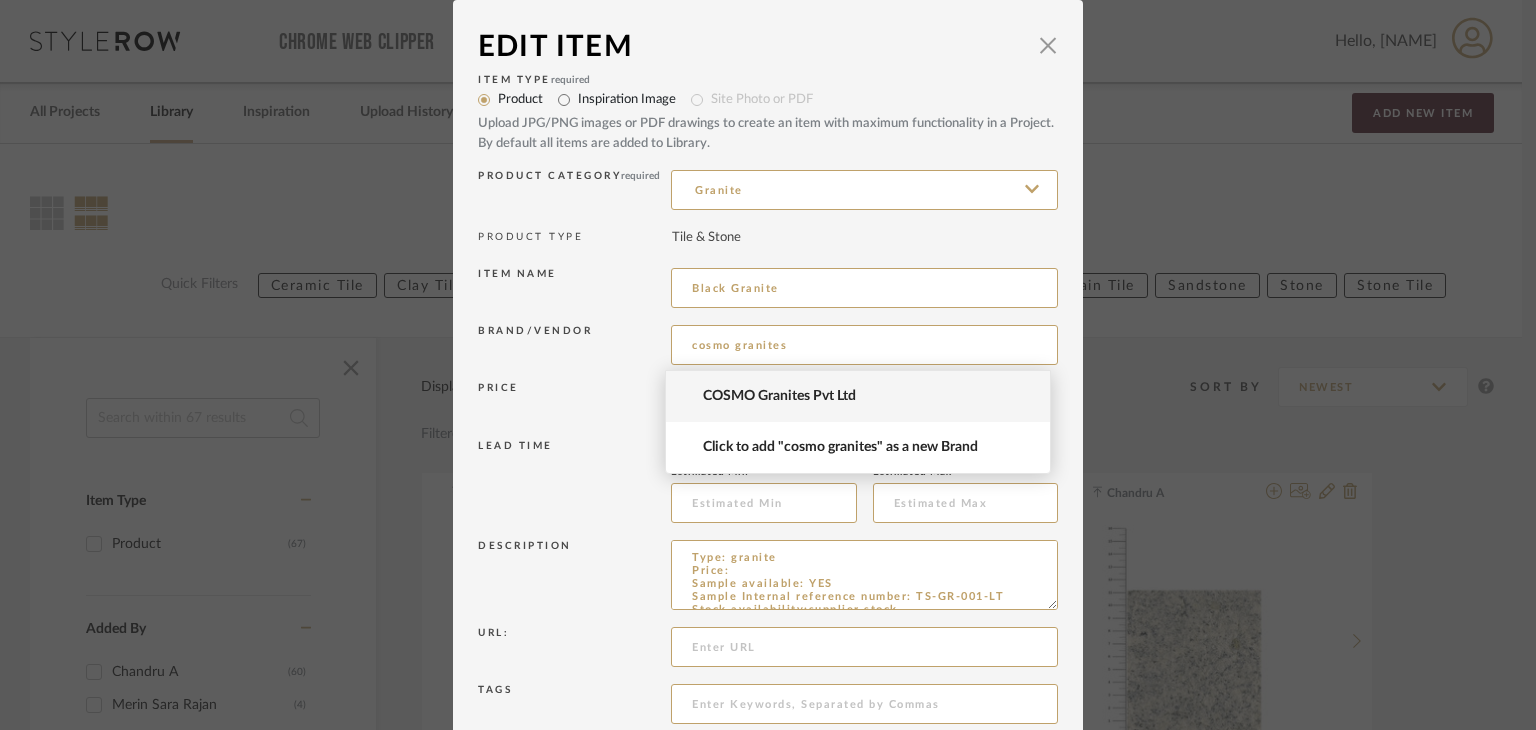 type on "cosmo granites" 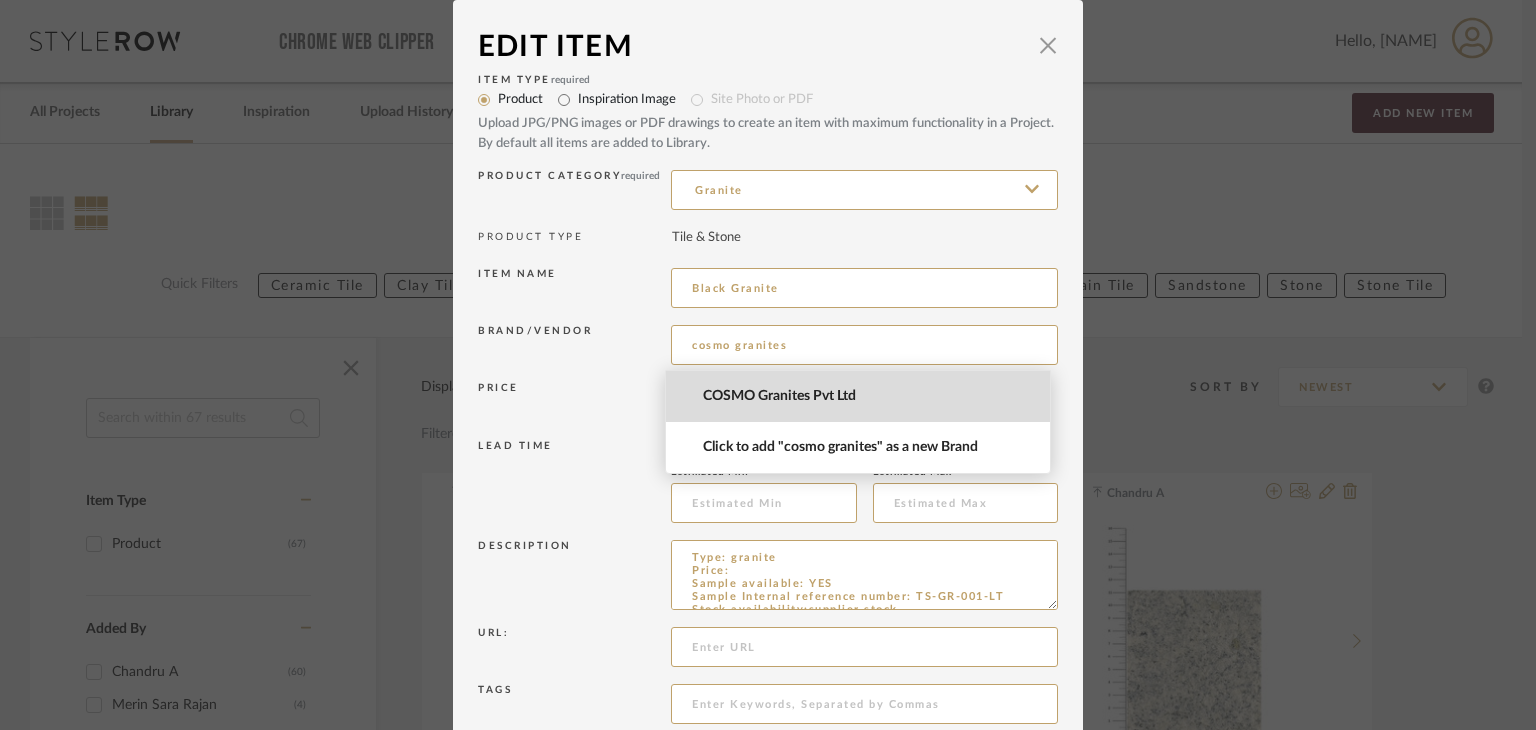 click on "Edit Item ×  Item Type  required Product Inspiration Image   Site Photo or PDF   Upload JPG/PNG images or PDF drawings to create an item with maximum functionality in a Project. By default all items are added to Library.   Product Category  required Granite  PRODUCT TYPE  Tile & Stone  Item name  Black Granite  Brand/Vendor  cosmo granites  Price  DNET  Retail   LEAD TIME  Weeks In Stock  Estimated Min   Estimated Max   Description  Type: granite
Price:
Sample available: YES
Sample Internal reference number: TS-GR-001-LT
Stock availability:supplier stock
Maximum slab size:
Thickness: (as mentioned)
Other available thickness: (as mentioned)
Finish: Leather
Other finishes available: (as applicable)
Installation requirements: (as applicable)
Lead time: (as applicable)
3D available: No
Product description:
Any other details:  Url:   Tags   Notes   Update  Cancel  COSMO Granites Pvt Ltd   Click to add "cosmo granites" as a new Brand" at bounding box center (768, 365) 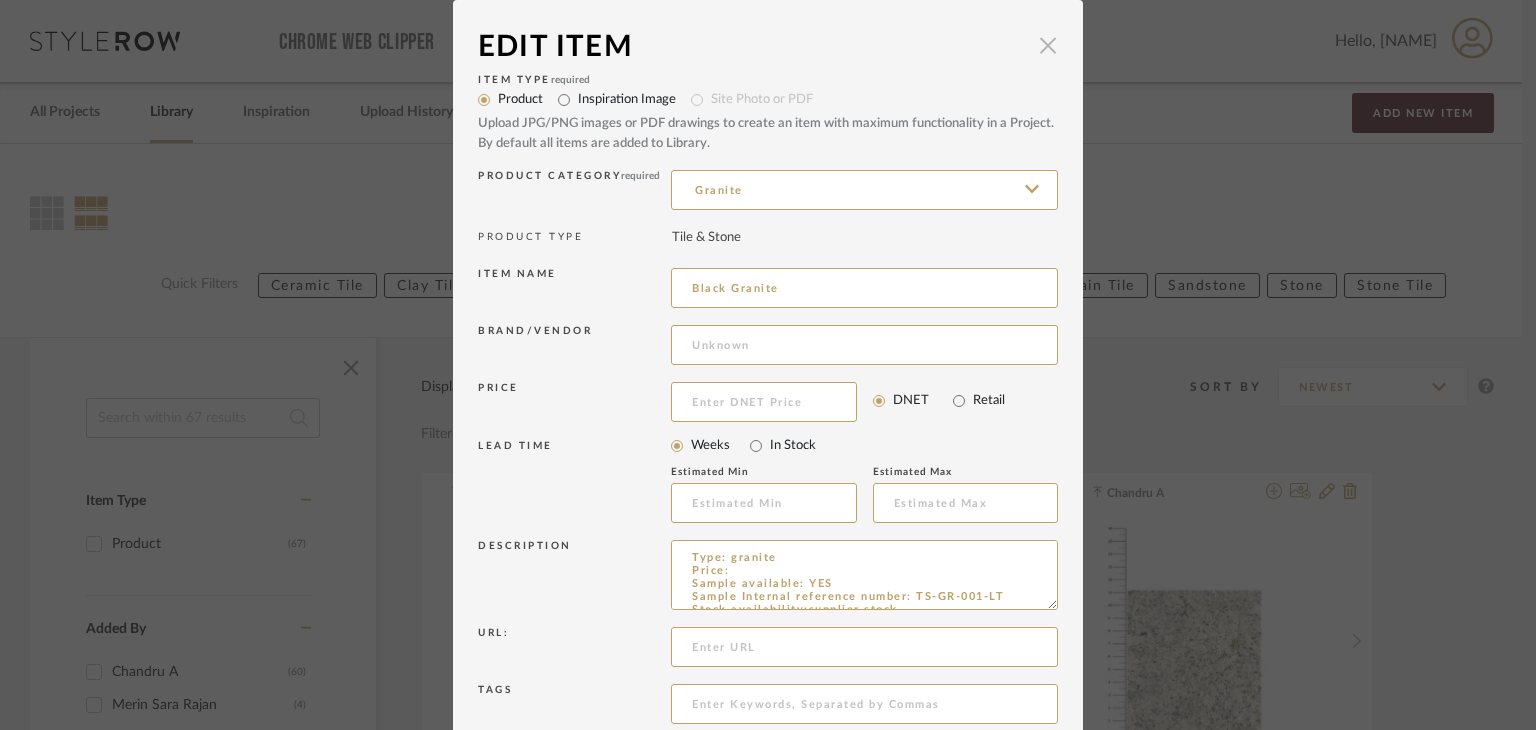 click at bounding box center [1048, 45] 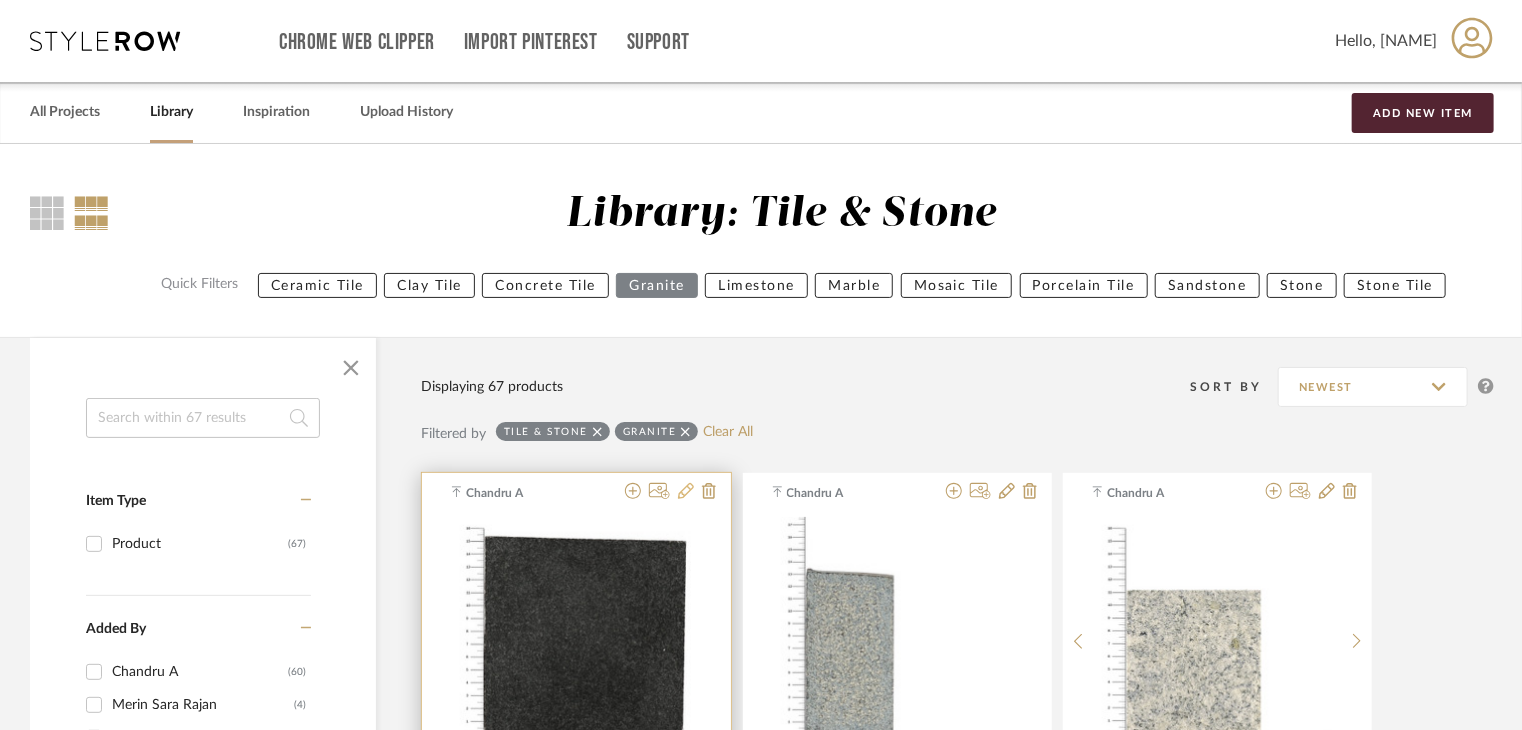 click at bounding box center [686, 491] 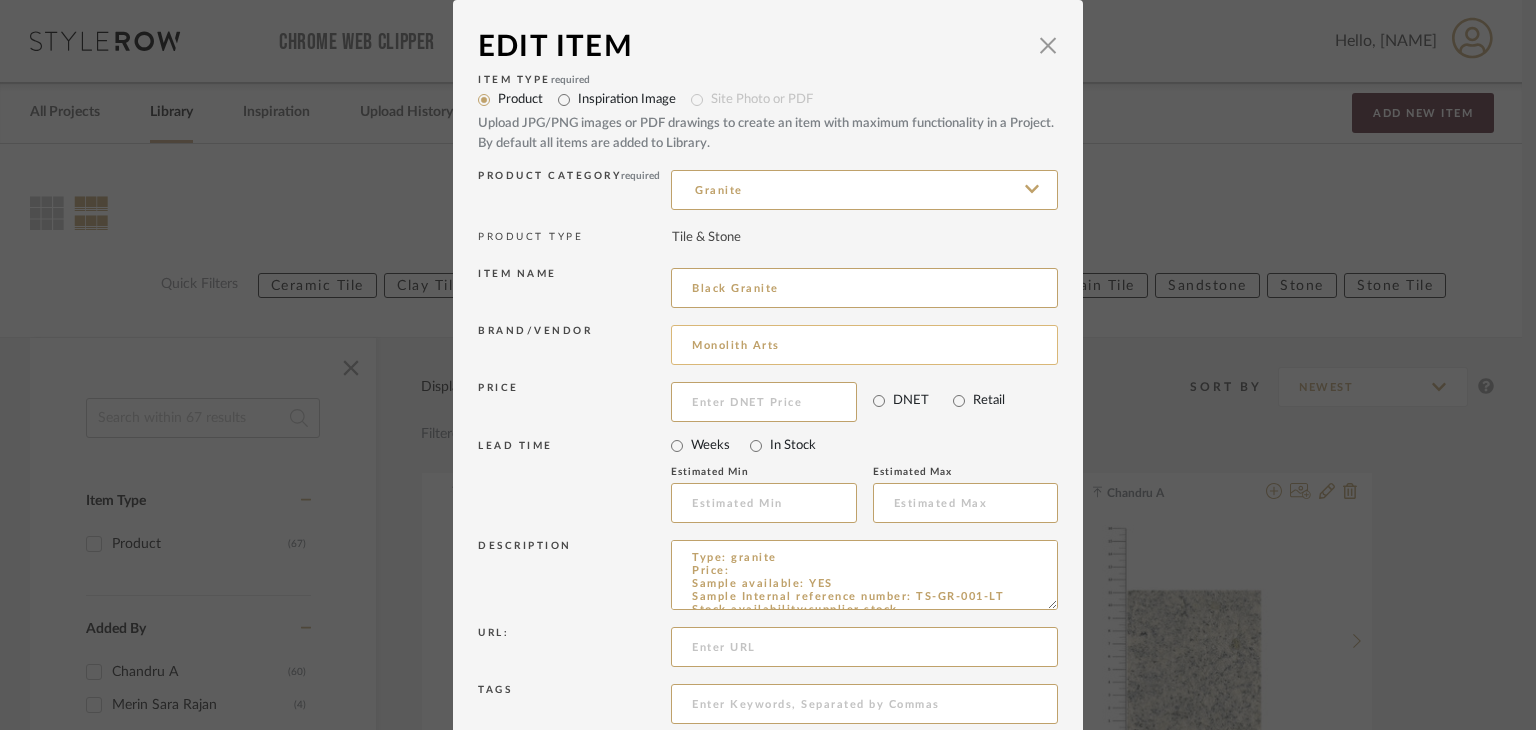 click on "Monolith Arts" at bounding box center [864, 345] 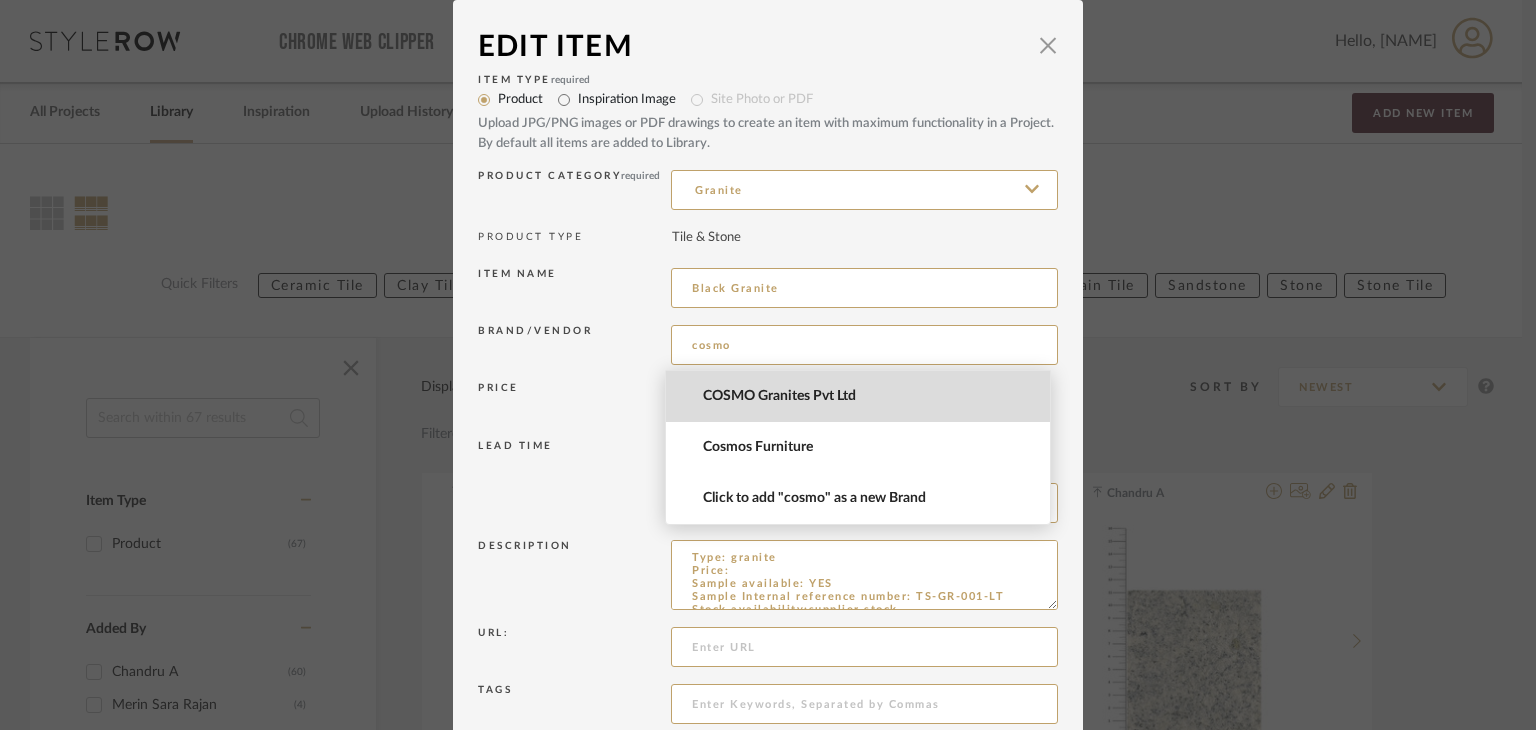 click on "Edit Item ×  Item Type  required Product Inspiration Image   Site Photo or PDF   Upload JPG/PNG images or PDF drawings to create an item with maximum functionality in a Project. By default all items are added to Library.   Product Category  required Granite  PRODUCT TYPE  Tile & Stone  Item name  Black Granite  Brand/Vendor  cosmo  Price  DNET  Retail   LEAD TIME  Weeks In Stock  Estimated Min   Estimated Max   Description  Type: granite
Price:
Sample available: YES
Sample Internal reference number: TS-GR-001-LT
Stock availability:supplier stock
Maximum slab size:
Thickness: (as mentioned)
Other available thickness: (as mentioned)
Finish: Leather
Other finishes available: (as applicable)
Installation requirements: (as applicable)
Lead time: (as applicable)
3D available: No
Product description:
Any other details:  Url:   Tags   Notes   Update  Cancel  COSMO Granites Pvt Ltd   Cosmos Furniture   Click to add "cosmo" as a new Brand" at bounding box center (768, 365) 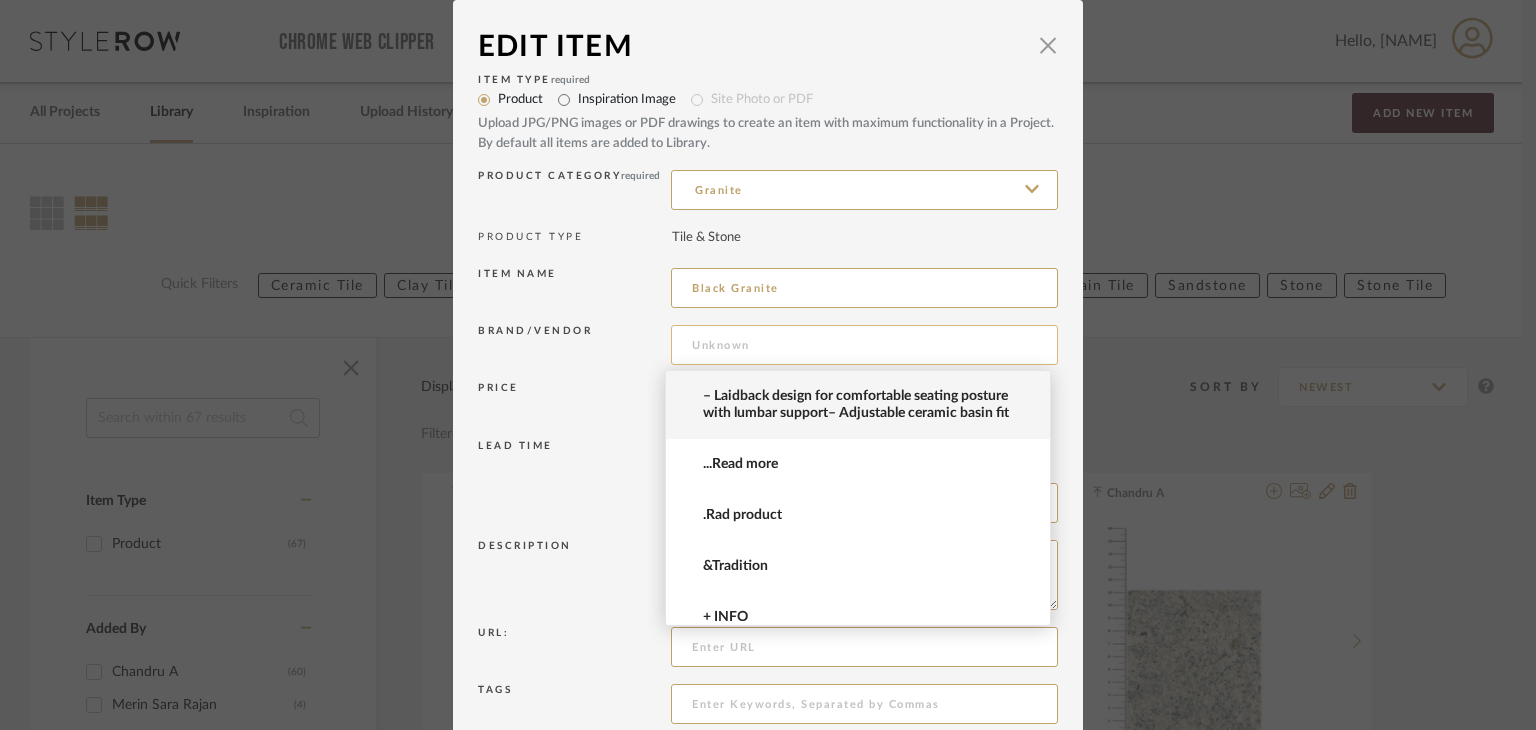 click at bounding box center [864, 345] 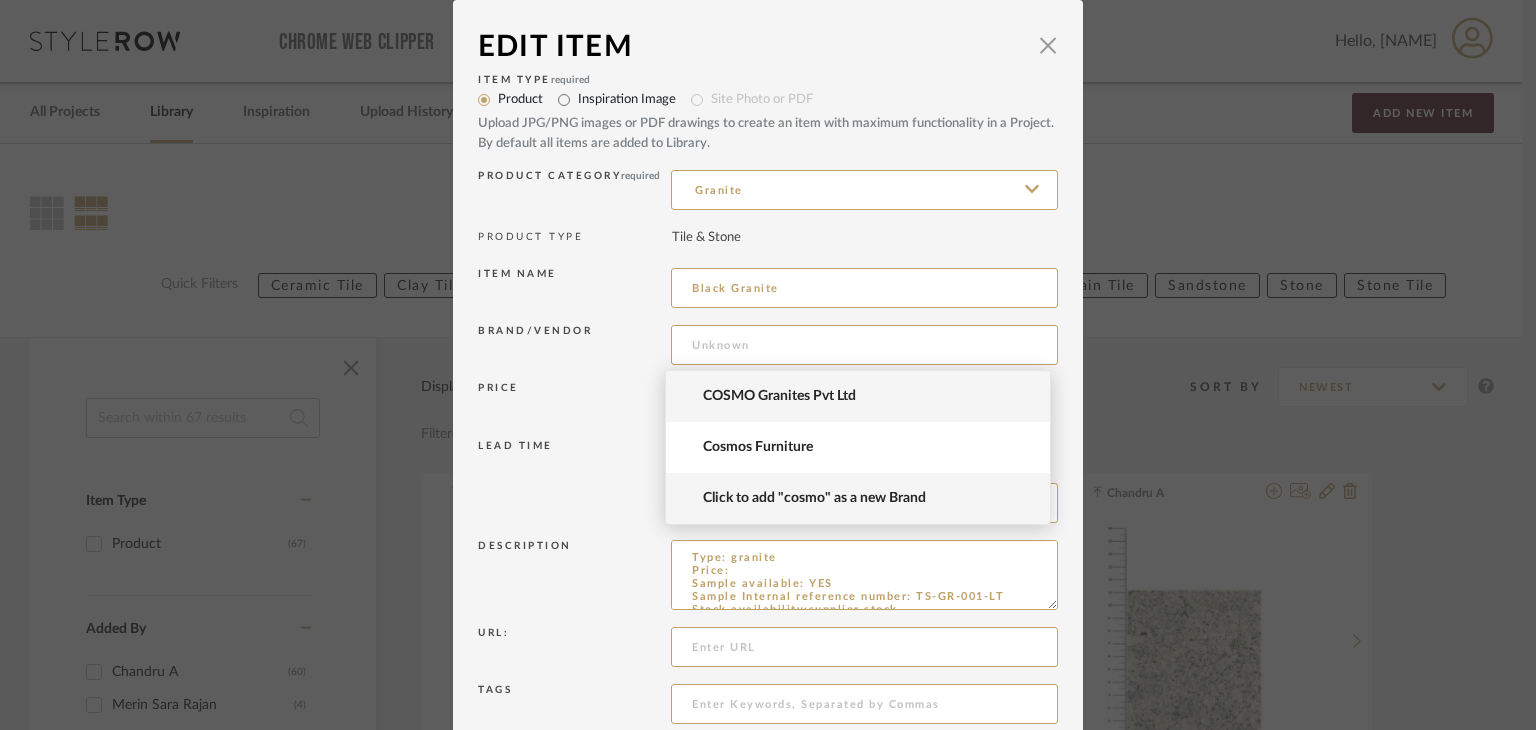 click on "Edit Item ×  Item Type  required Product Inspiration Image   Site Photo or PDF   Upload JPG/PNG images or PDF drawings to create an item with maximum functionality in a Project. By default all items are added to Library.   Product Category  required Granite  PRODUCT TYPE  Tile & Stone  Item name  Black Granite  Brand/Vendor   Price  DNET  Retail   LEAD TIME  Weeks In Stock  Estimated Min   Estimated Max   Description  Type: granite
Price:
Sample available: YES
Sample Internal reference number: TS-GR-001-LT
Stock availability:supplier stock
Maximum slab size:
Thickness: (as mentioned)
Other available thickness: (as mentioned)
Finish: Leather
Other finishes available: (as applicable)
Installation requirements: (as applicable)
Lead time: (as applicable)
3D available: No
Product description:
Any other details:  Url:   Tags   Notes   Update  Cancel  COSMO Granites Pvt Ltd   Cosmos Furniture   Click to add "cosmo" as a new Brand" at bounding box center [768, 365] 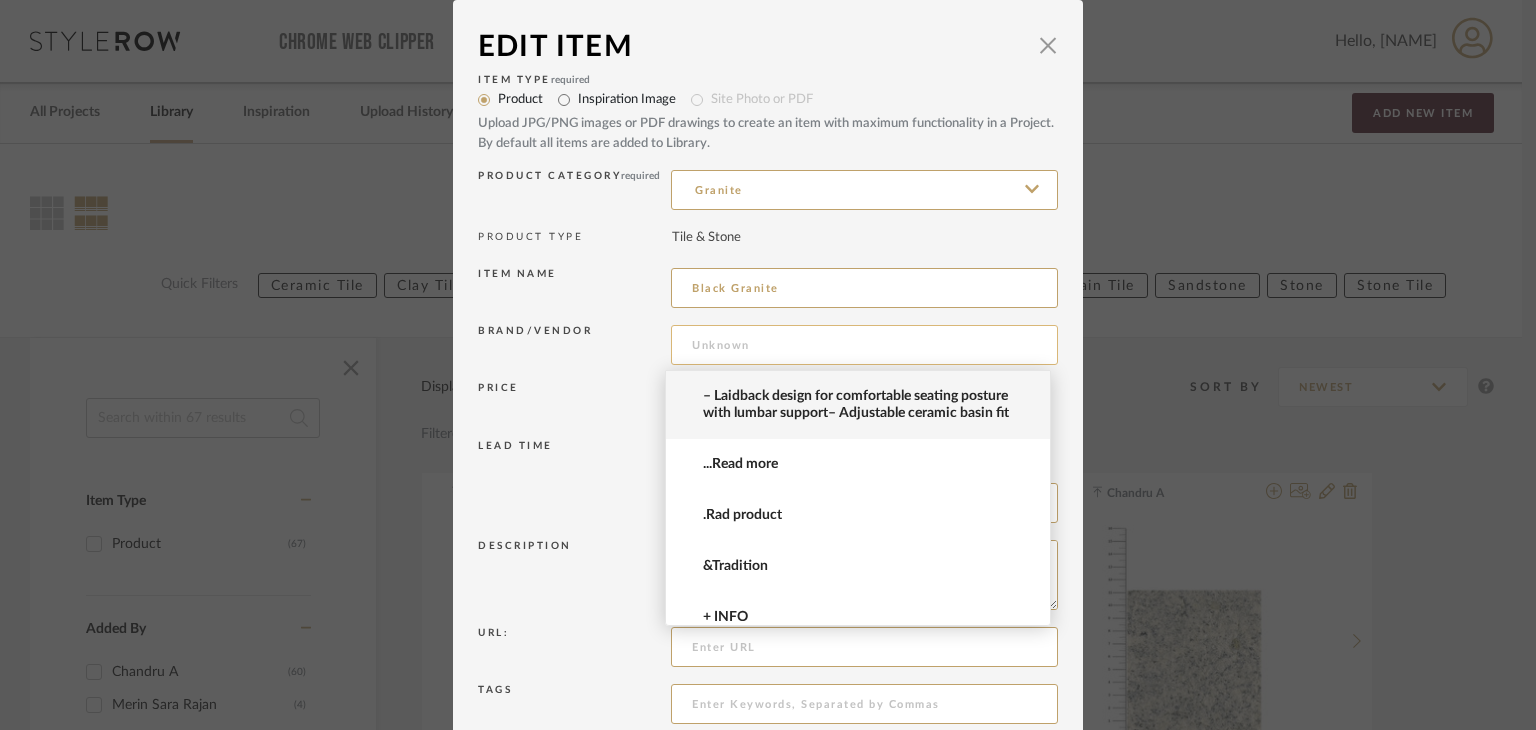 click at bounding box center (864, 345) 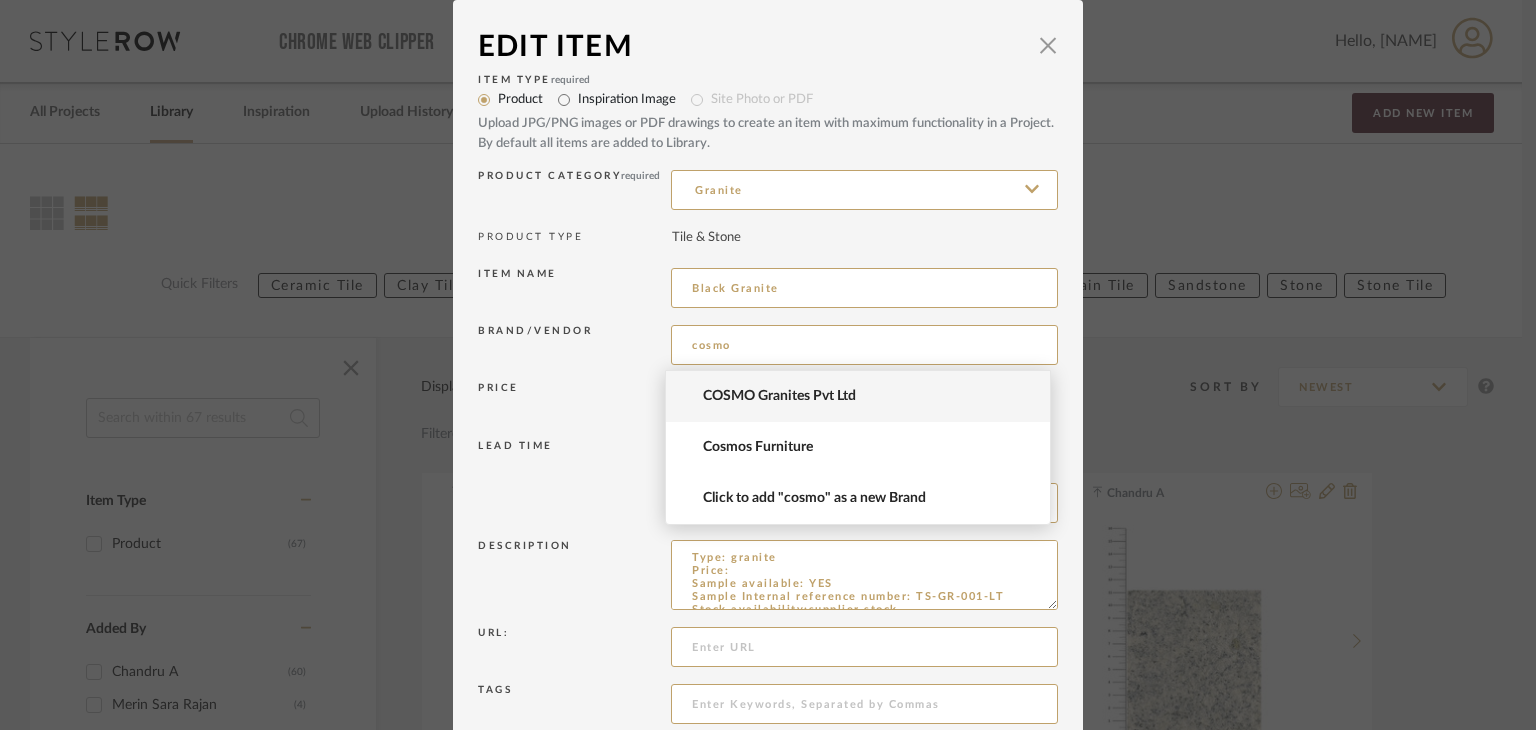 type on "cosmo" 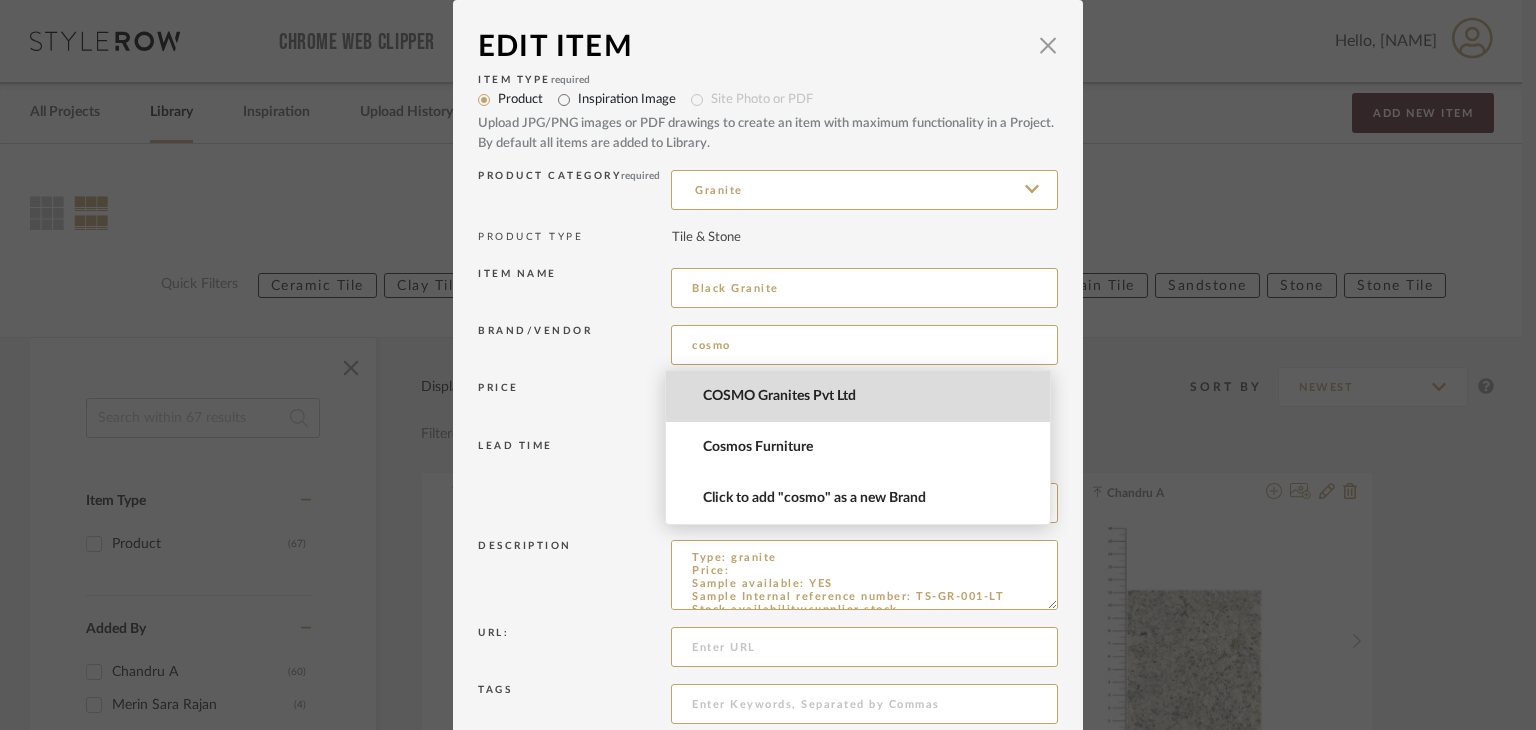 click on "Edit Item ×  Item Type  required Product Inspiration Image   Site Photo or PDF   Upload JPG/PNG images or PDF drawings to create an item with maximum functionality in a Project. By default all items are added to Library.   Product Category  required Granite  PRODUCT TYPE  Tile & Stone  Item name  Black Granite  Brand/Vendor  cosmo  Price  DNET  Retail   LEAD TIME  Weeks In Stock  Estimated Min   Estimated Max   Description  Type: granite
Price:
Sample available: YES
Sample Internal reference number: TS-GR-001-LT
Stock availability:supplier stock
Maximum slab size:
Thickness: (as mentioned)
Other available thickness: (as mentioned)
Finish: Leather
Other finishes available: (as applicable)
Installation requirements: (as applicable)
Lead time: (as applicable)
3D available: No
Product description:
Any other details:  Url:   Tags   Notes   Update  Cancel  COSMO Granites Pvt Ltd   Cosmos Furniture   Click to add "cosmo" as a new Brand" at bounding box center (768, 365) 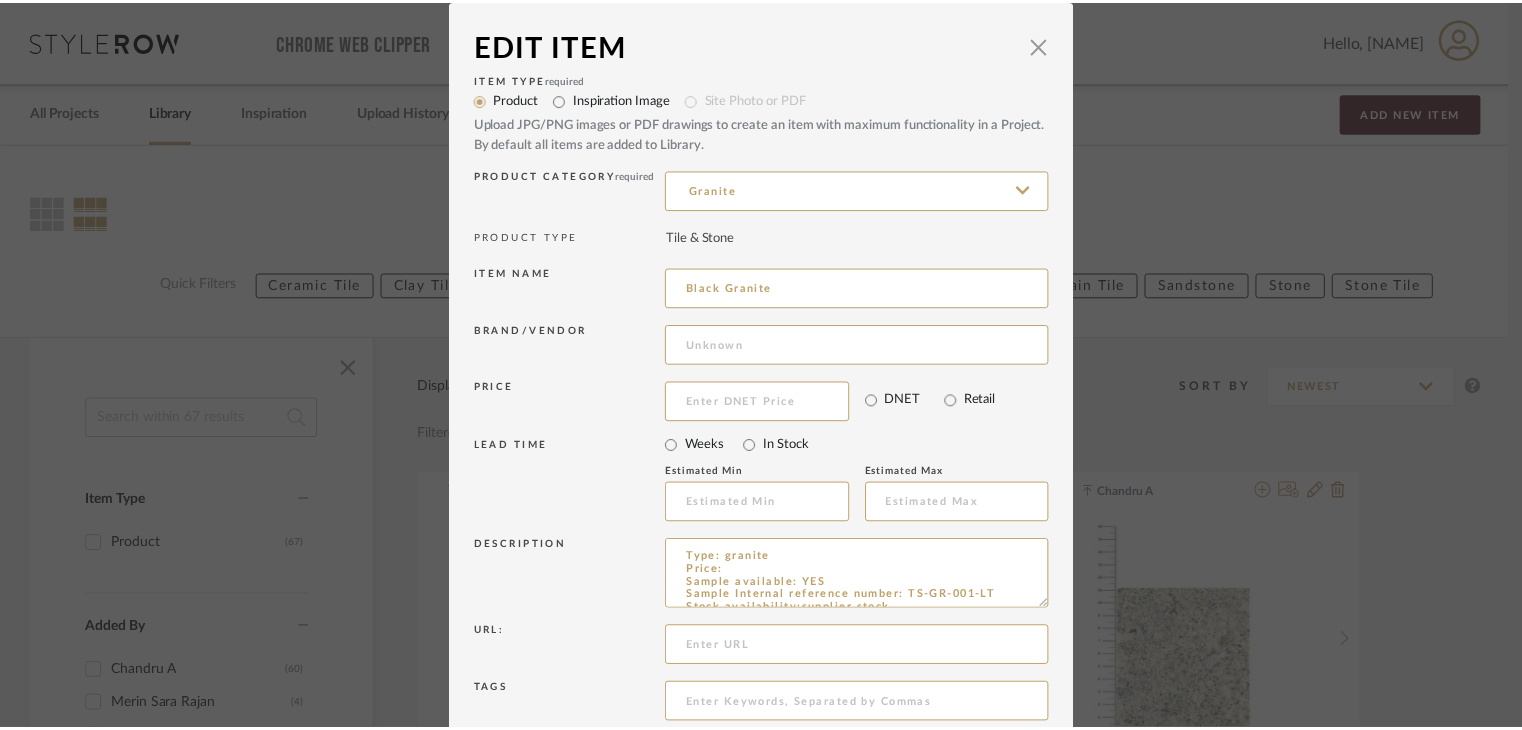 scroll, scrollTop: 180, scrollLeft: 0, axis: vertical 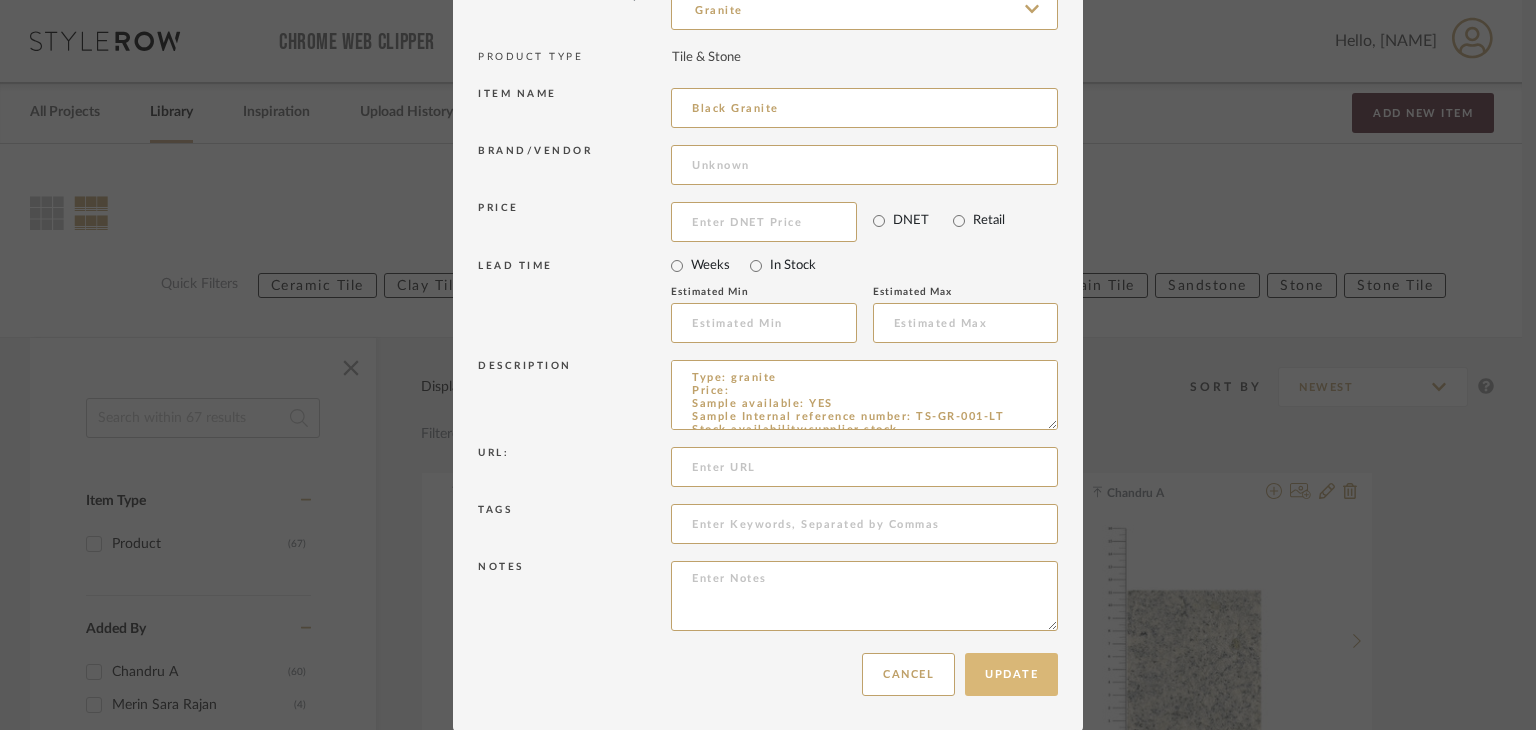 click on "Update" at bounding box center [1011, 674] 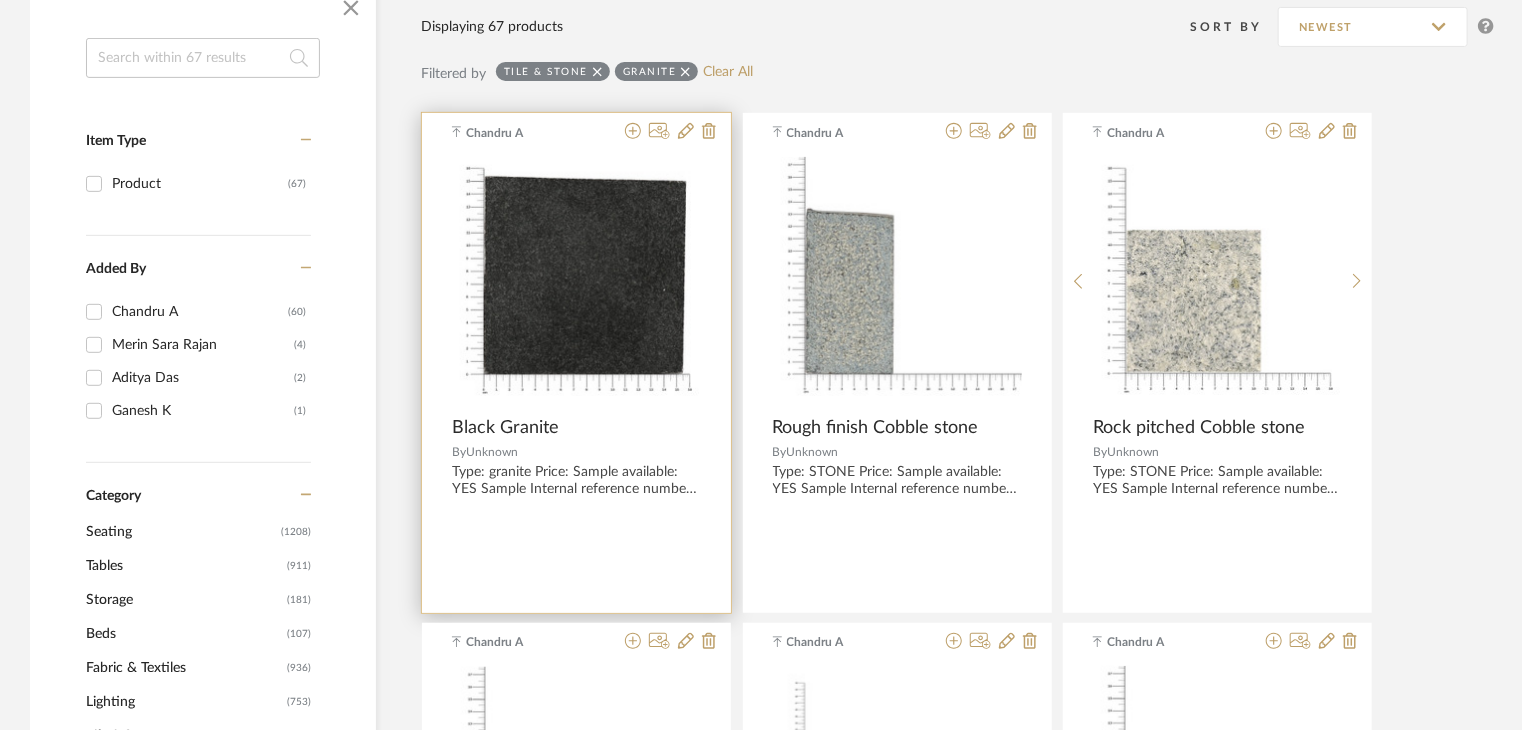 scroll, scrollTop: 360, scrollLeft: 0, axis: vertical 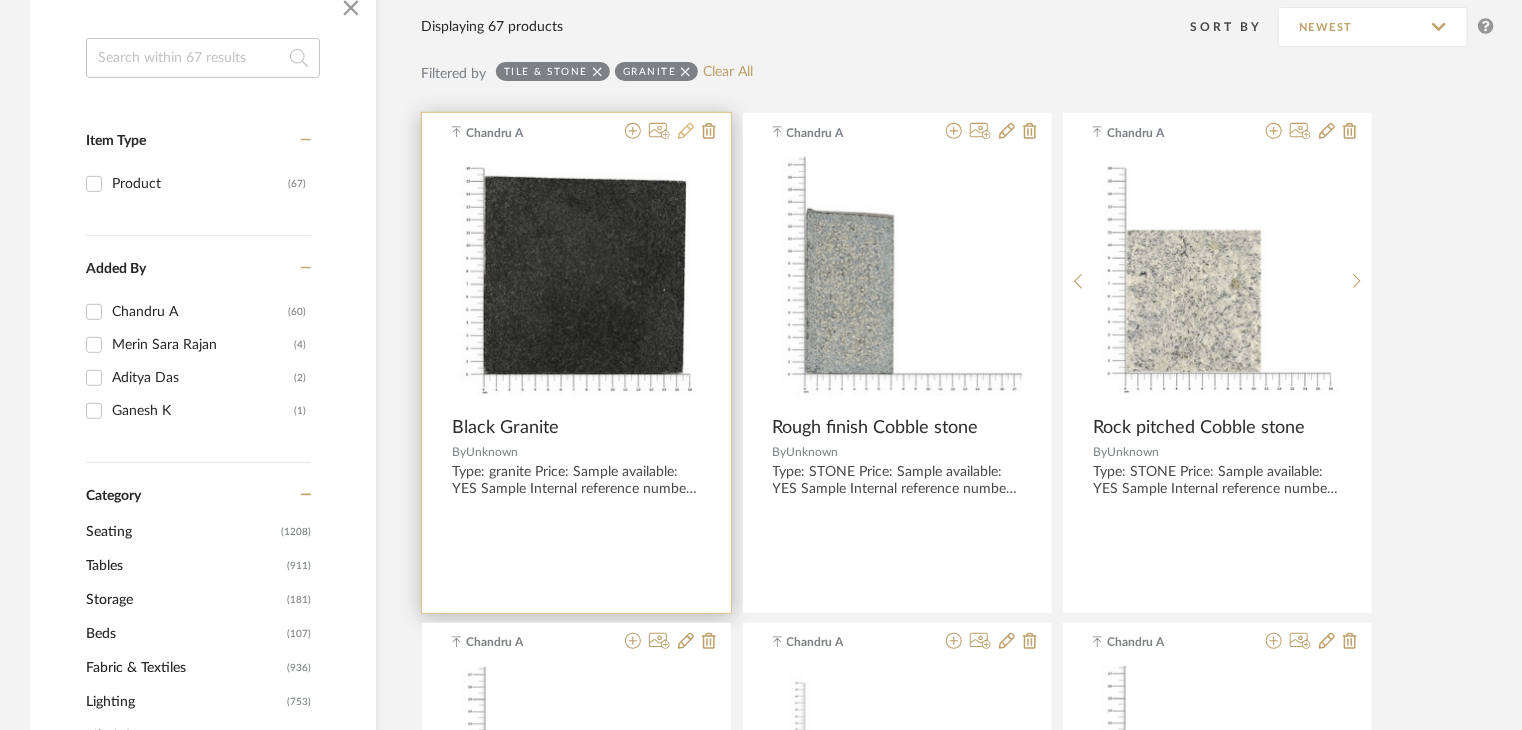 click at bounding box center [686, 131] 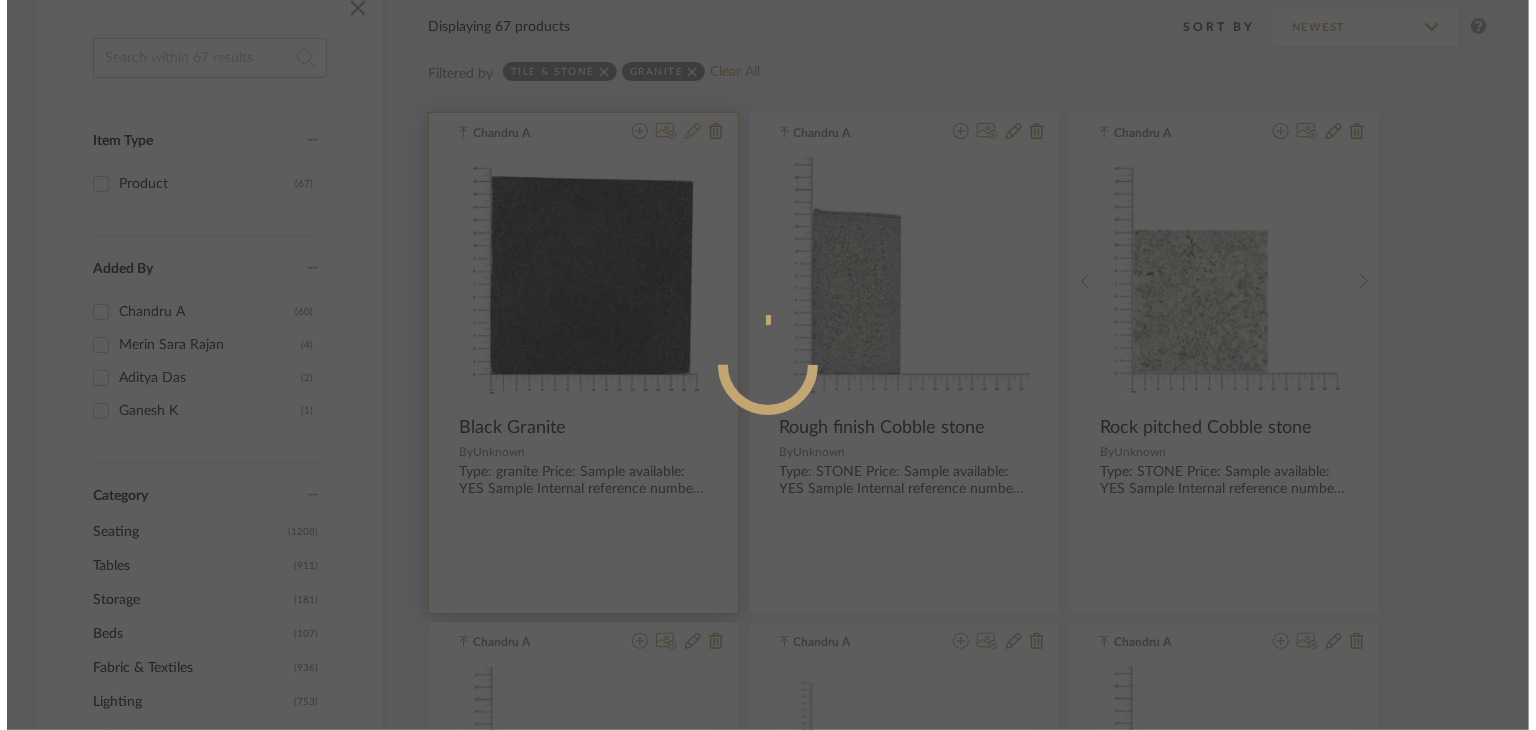 scroll, scrollTop: 0, scrollLeft: 0, axis: both 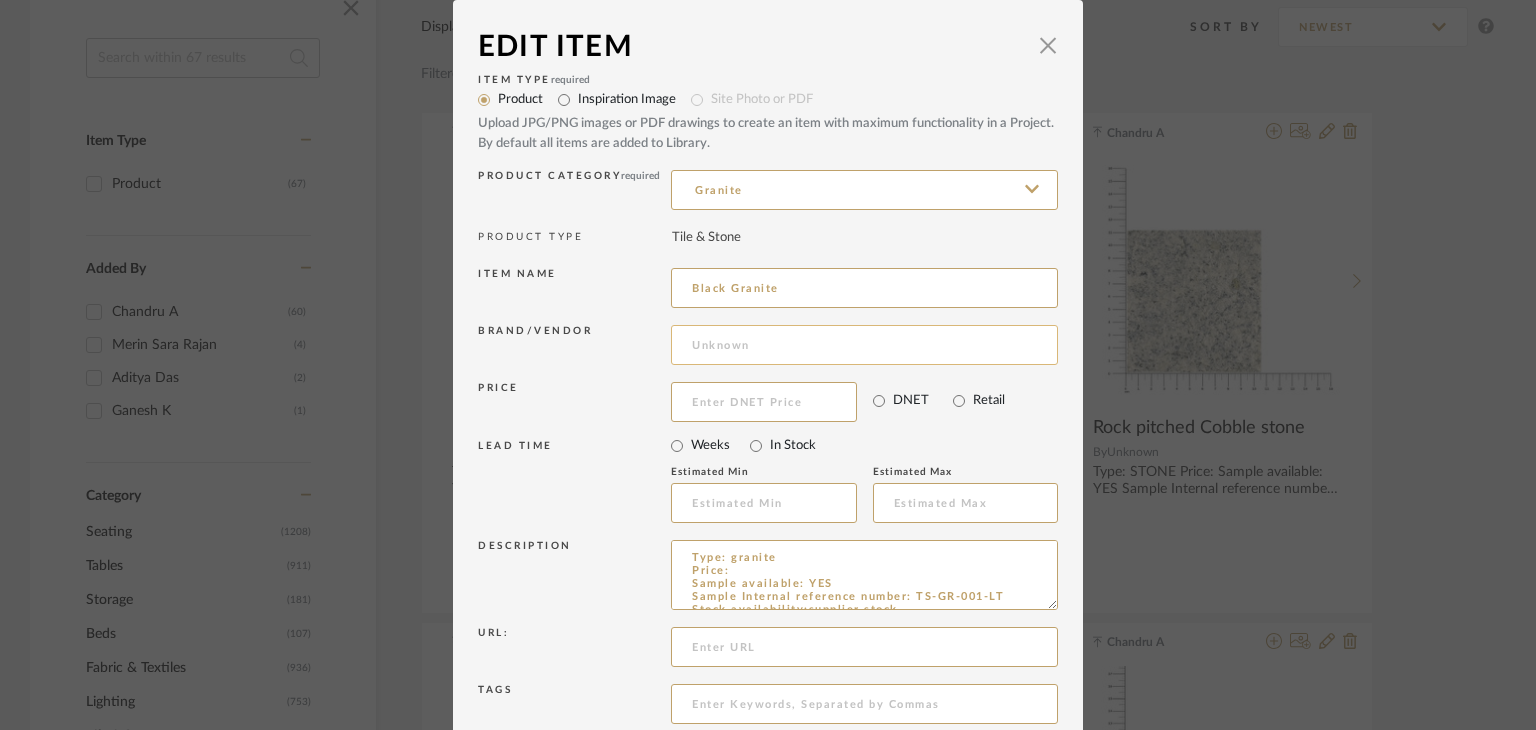 click at bounding box center (864, 345) 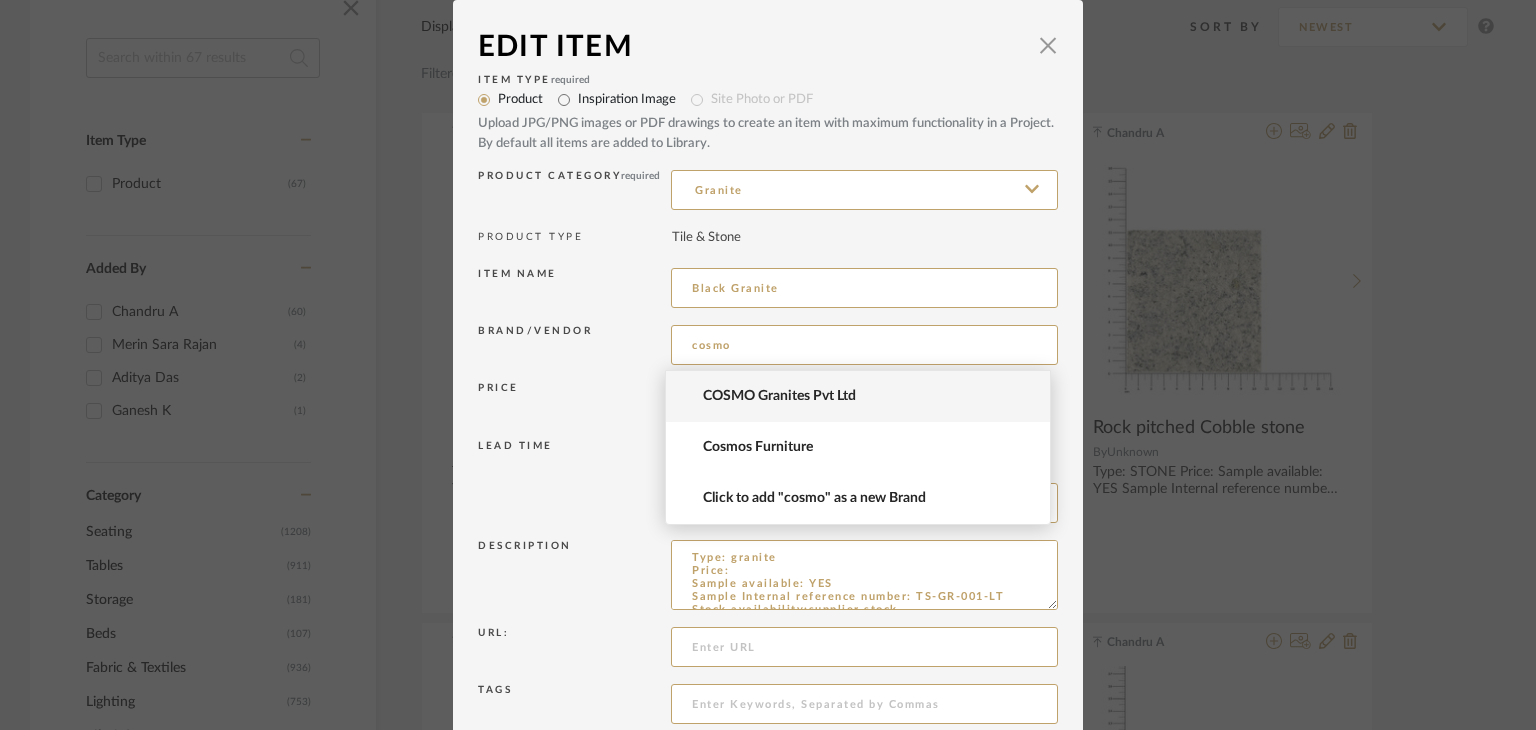 type on "cosmo" 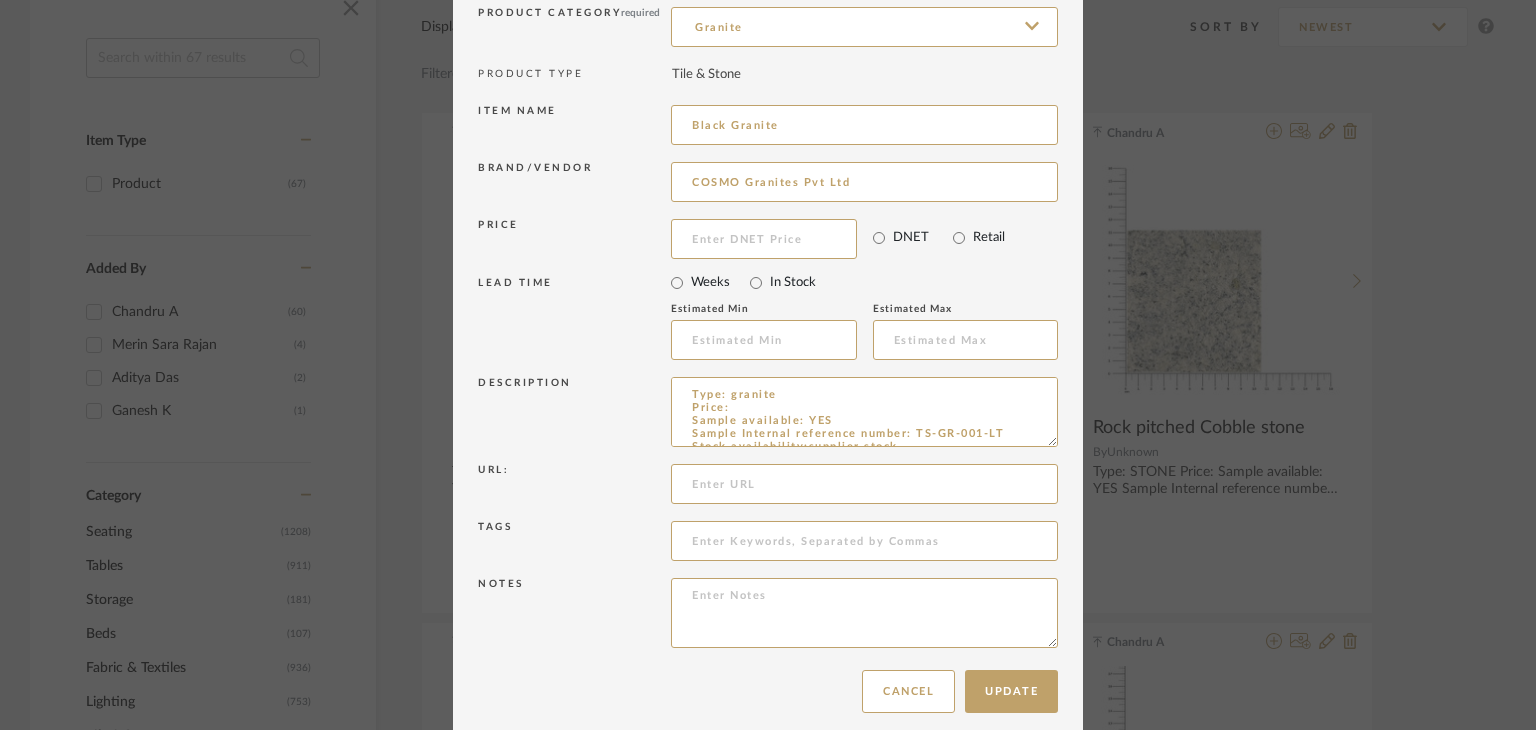scroll, scrollTop: 168, scrollLeft: 0, axis: vertical 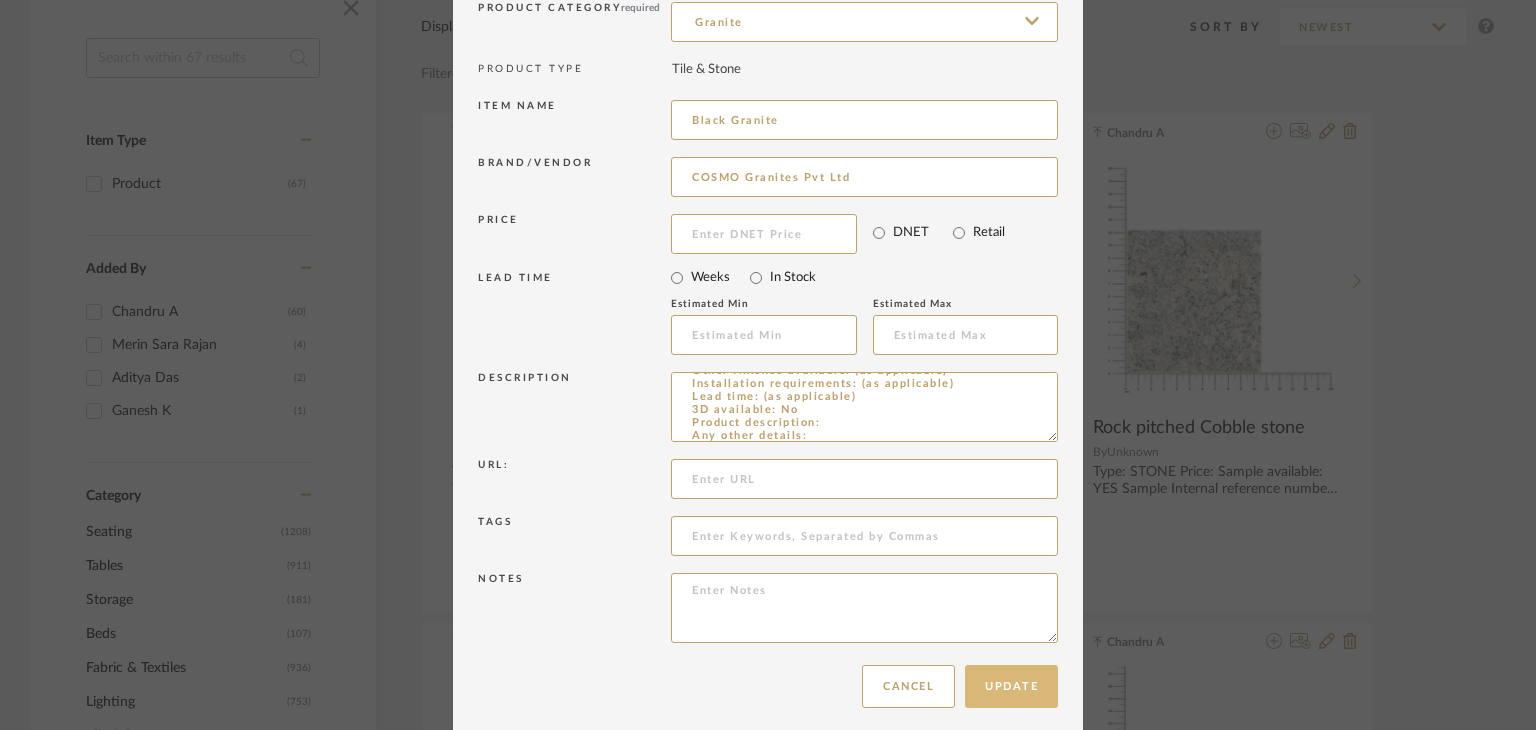 click on "Update" at bounding box center (1011, 686) 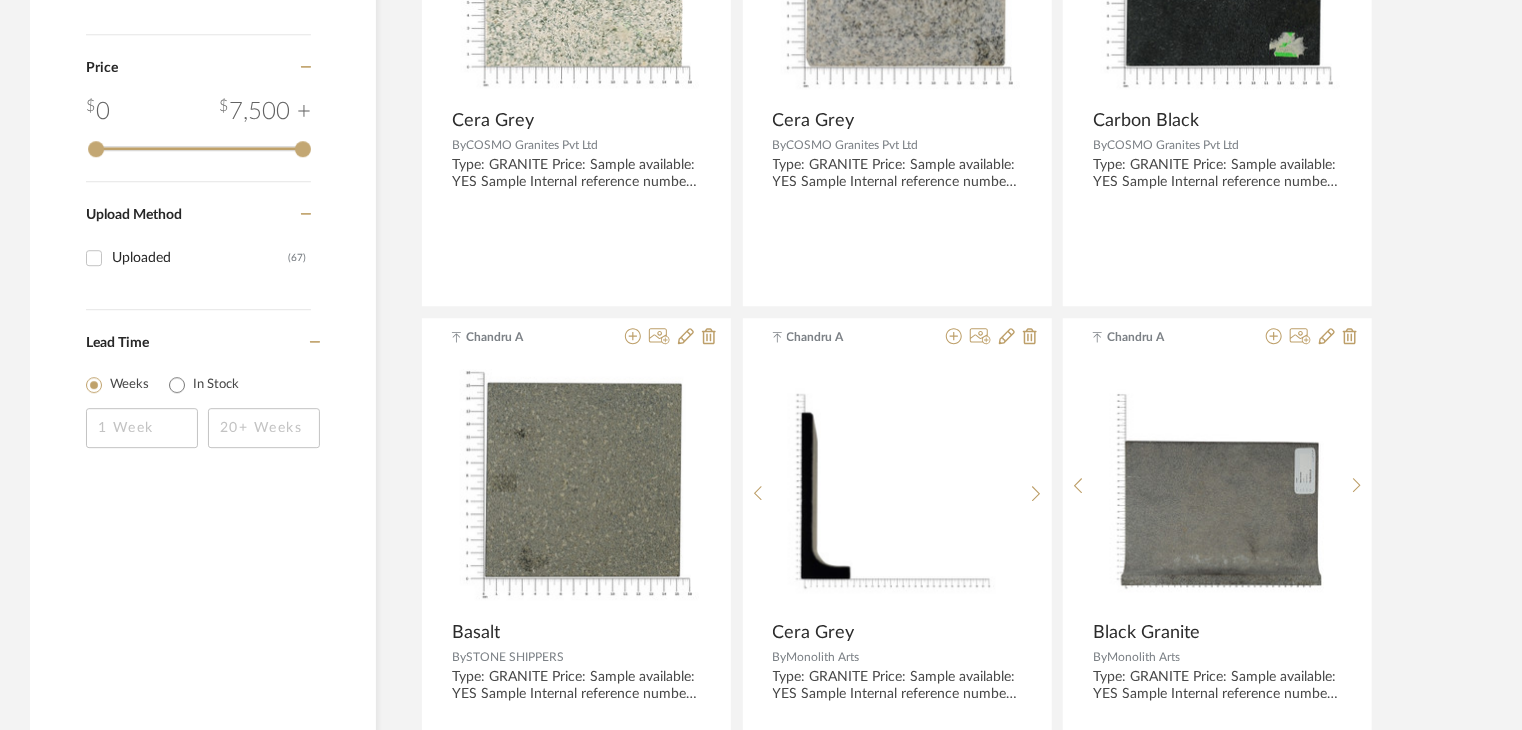 scroll, scrollTop: 2714, scrollLeft: 0, axis: vertical 